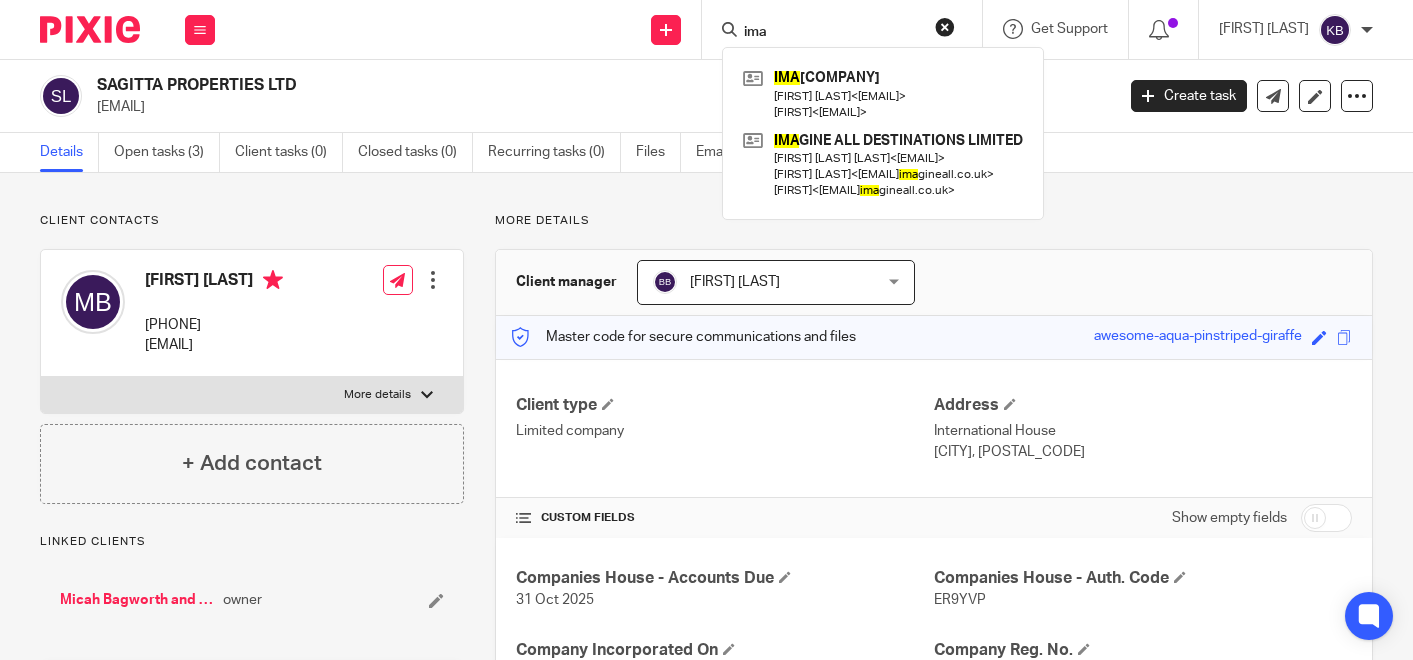 scroll, scrollTop: 0, scrollLeft: 0, axis: both 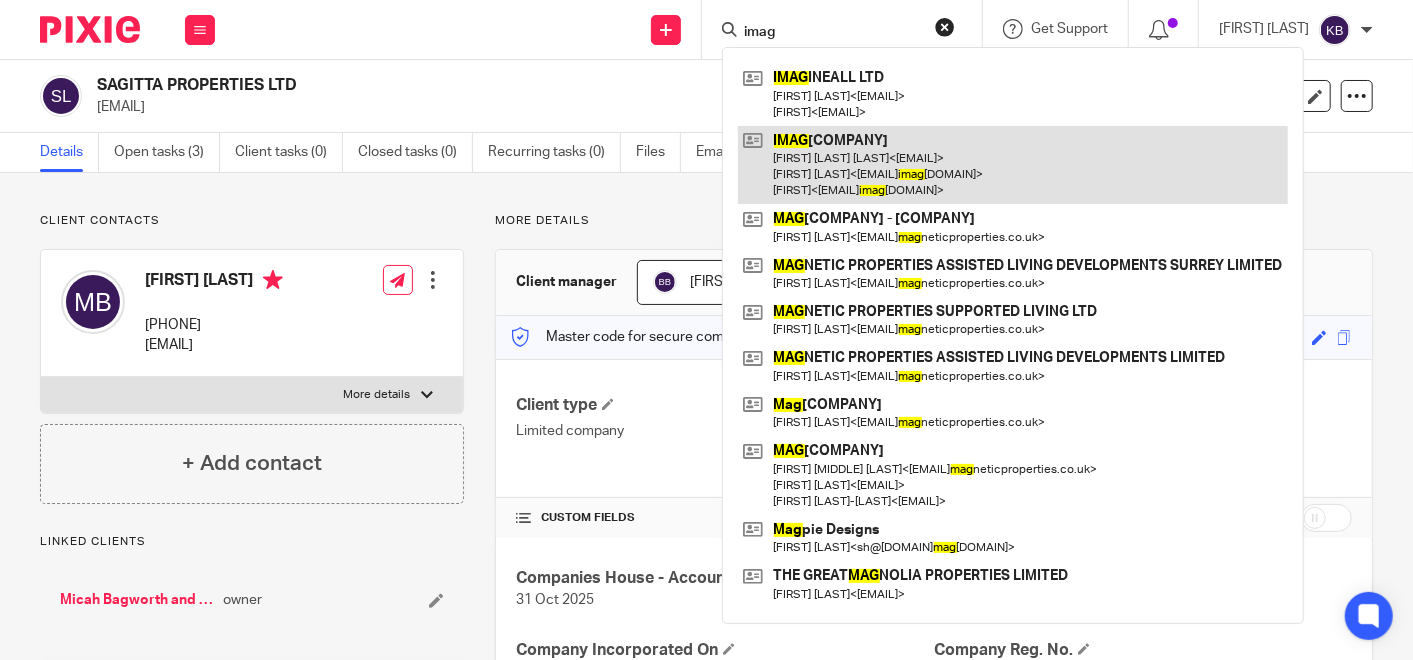 type on "imag" 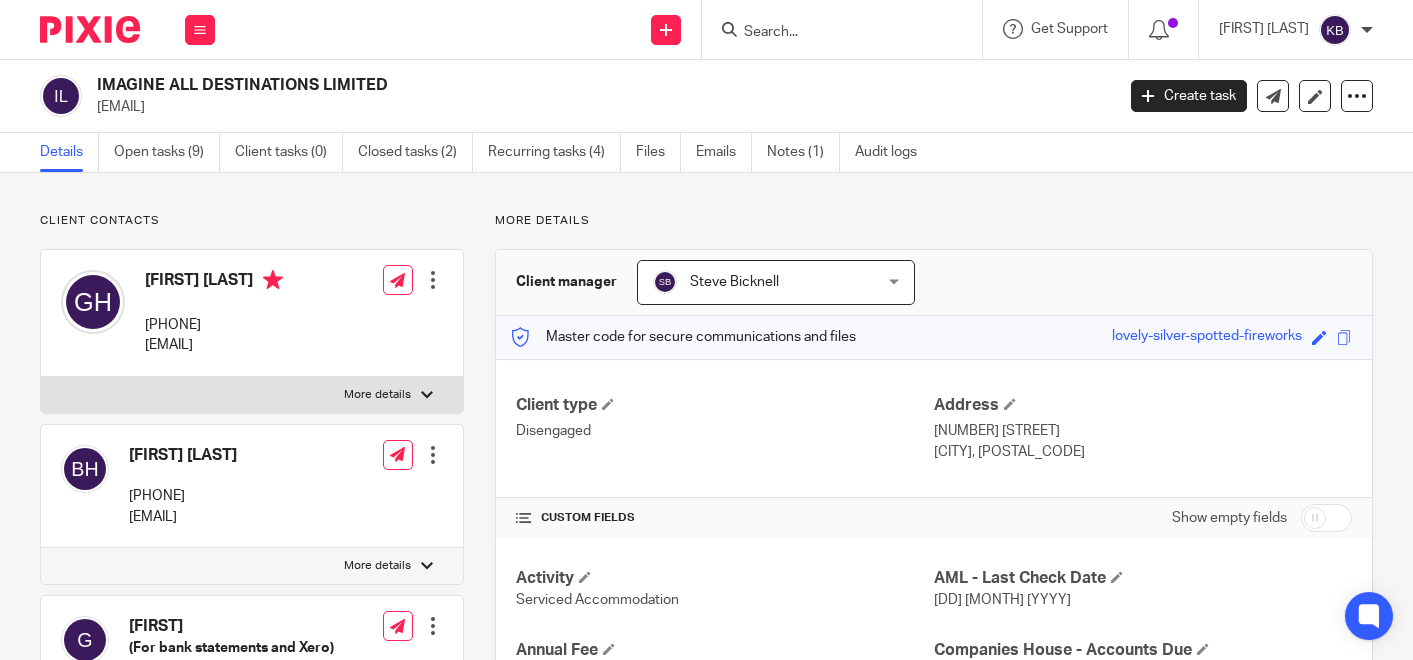 scroll, scrollTop: 0, scrollLeft: 0, axis: both 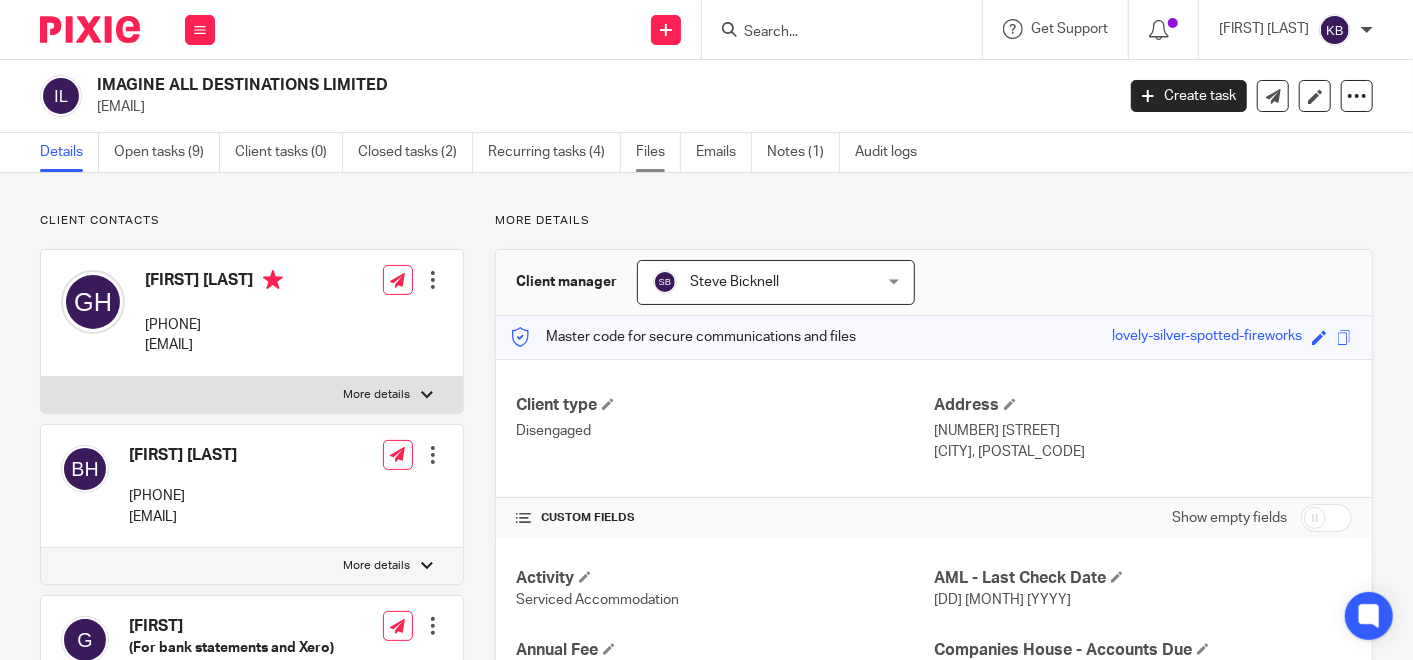 click on "Files" at bounding box center [658, 152] 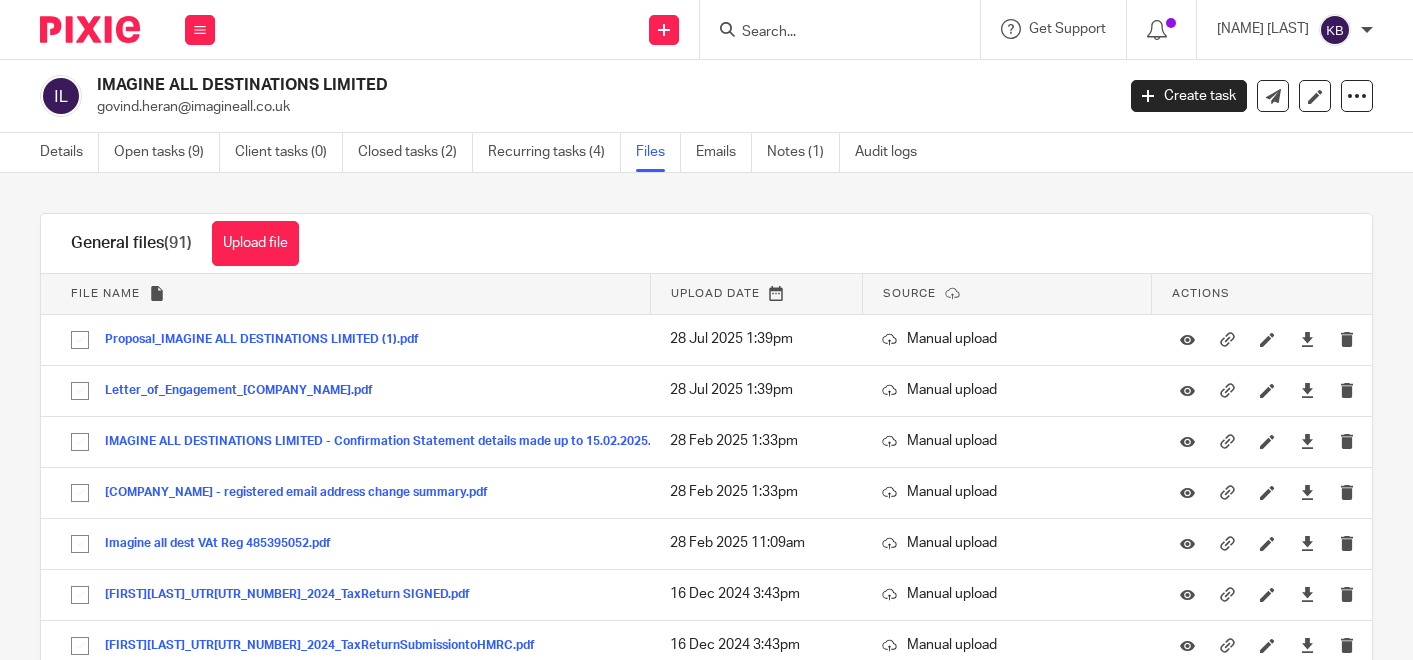 scroll, scrollTop: 0, scrollLeft: 0, axis: both 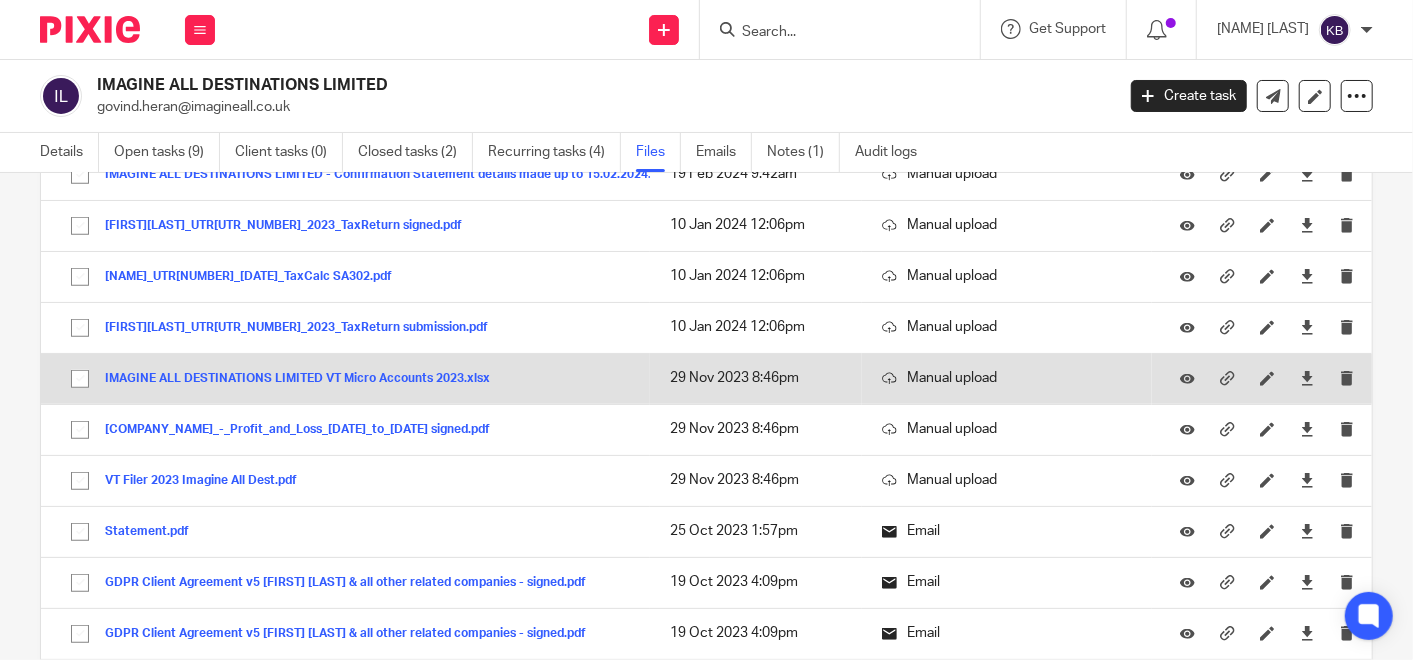 click on "IMAGINE ALL DESTINATIONS LIMITED VT Micro Accounts 2023.xlsx" at bounding box center [305, 379] 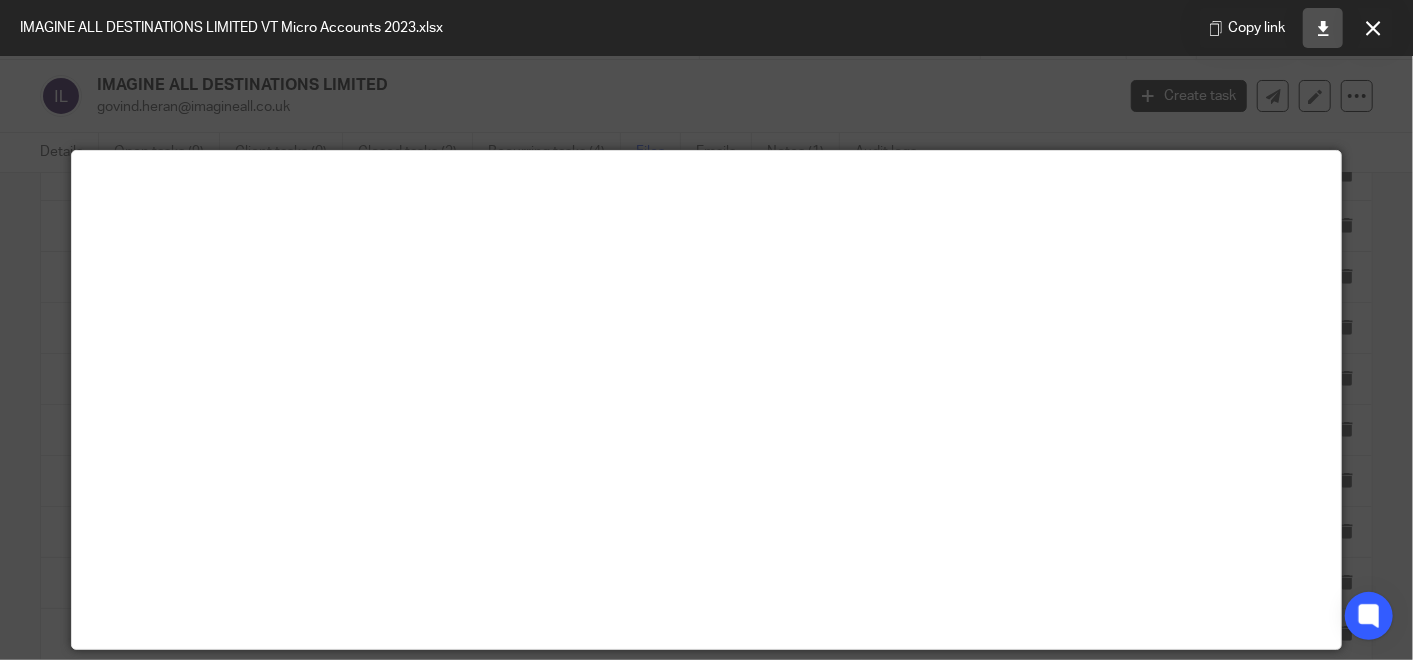 click at bounding box center [1323, 28] 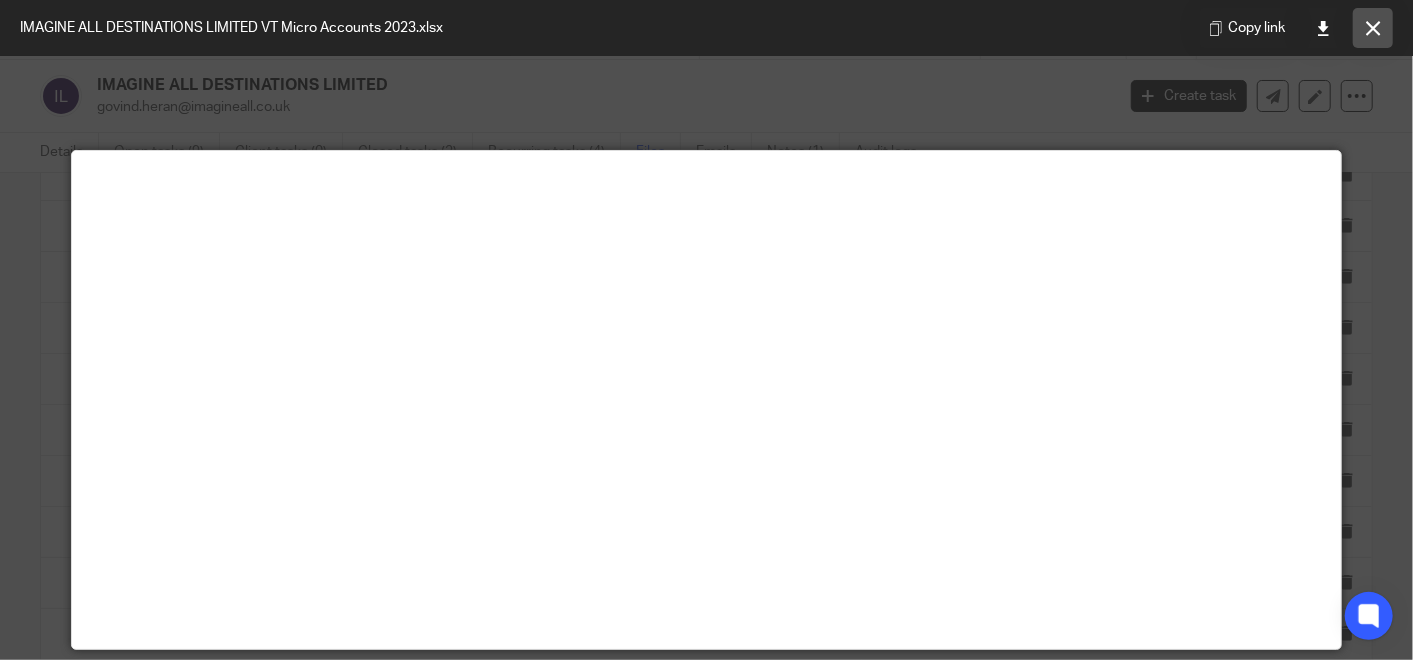 click at bounding box center [1373, 28] 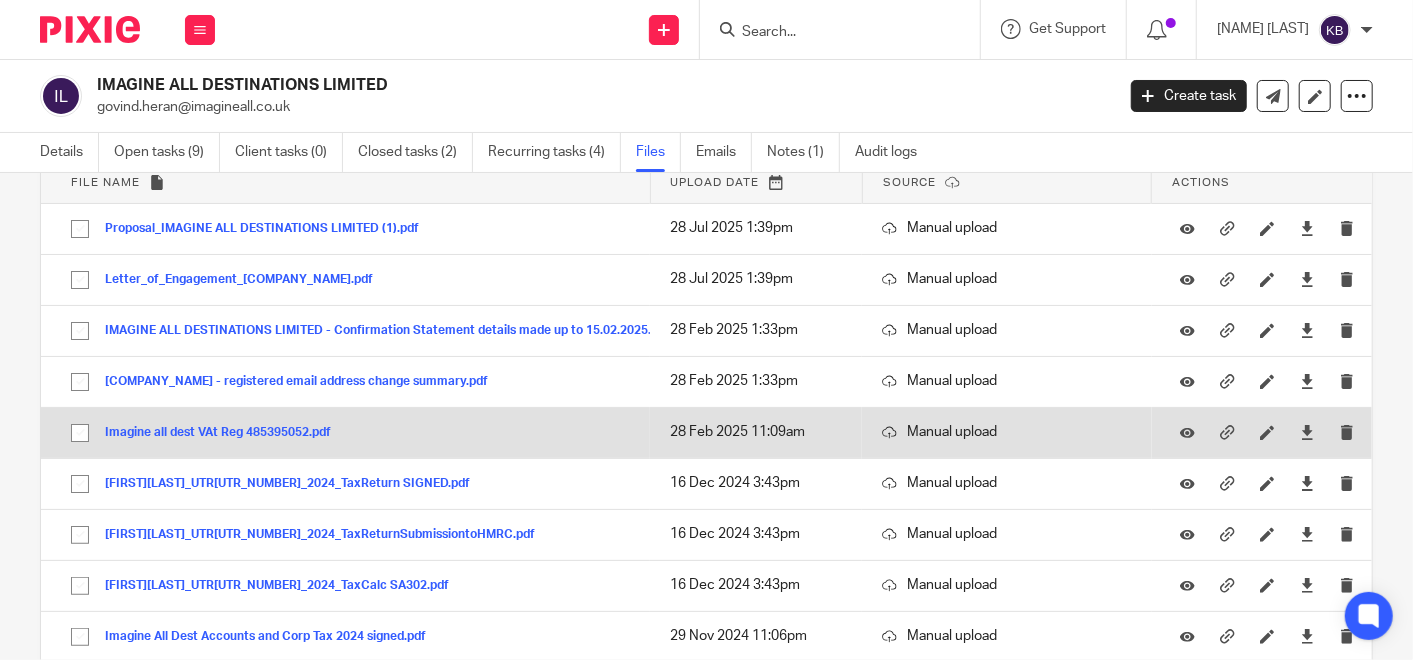 scroll, scrollTop: 0, scrollLeft: 0, axis: both 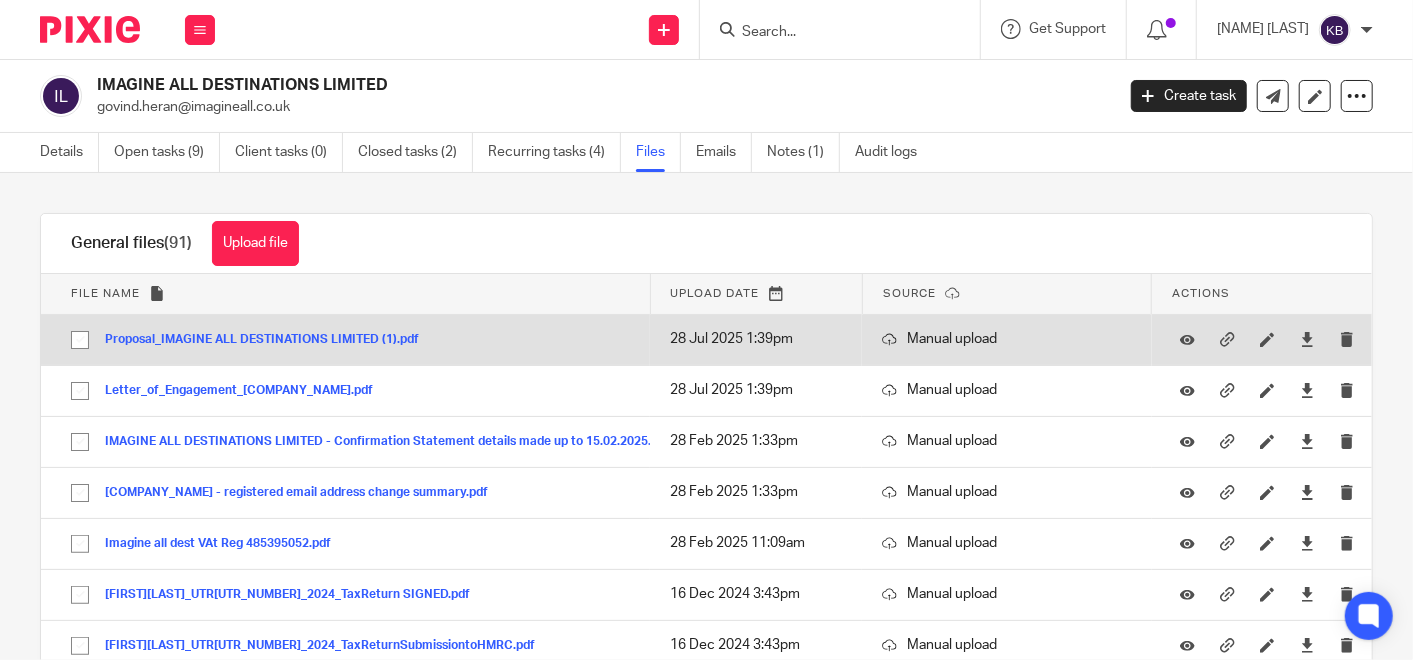 click on "Proposal_IMAGINE ALL DESTINATIONS LIMITED (1).pdf" at bounding box center (269, 340) 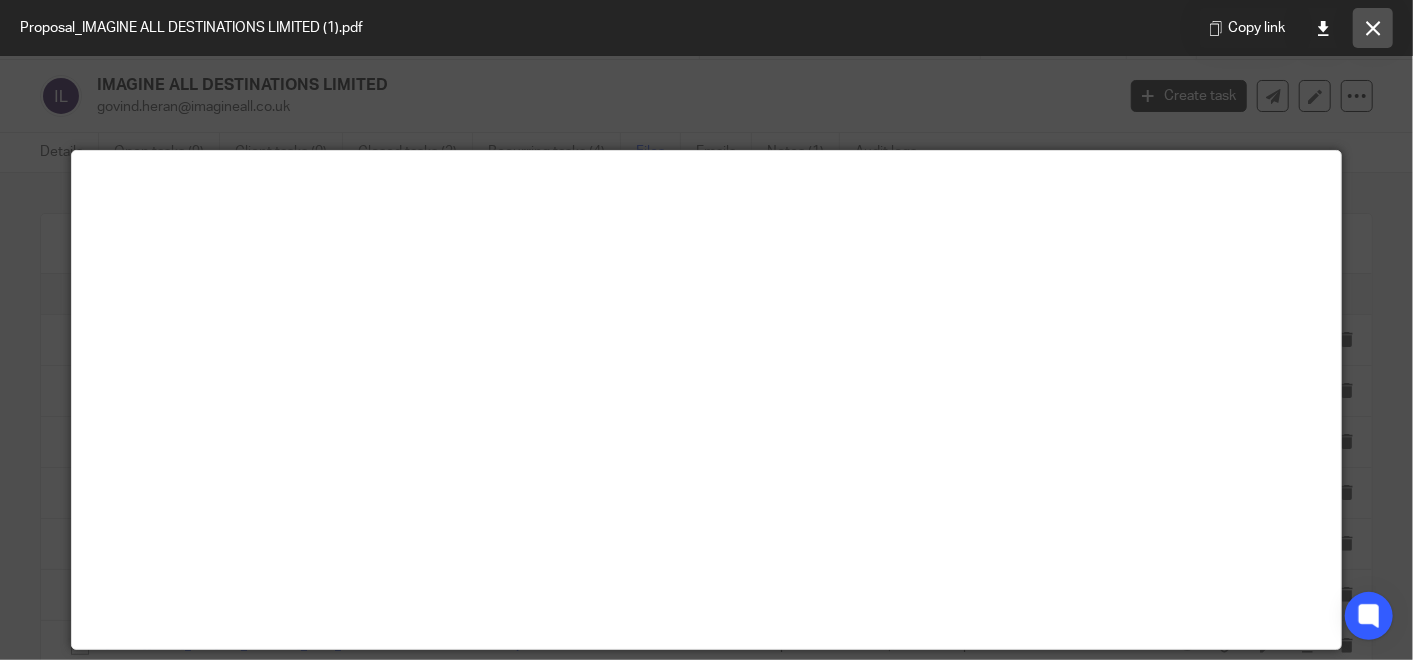 click at bounding box center [1373, 28] 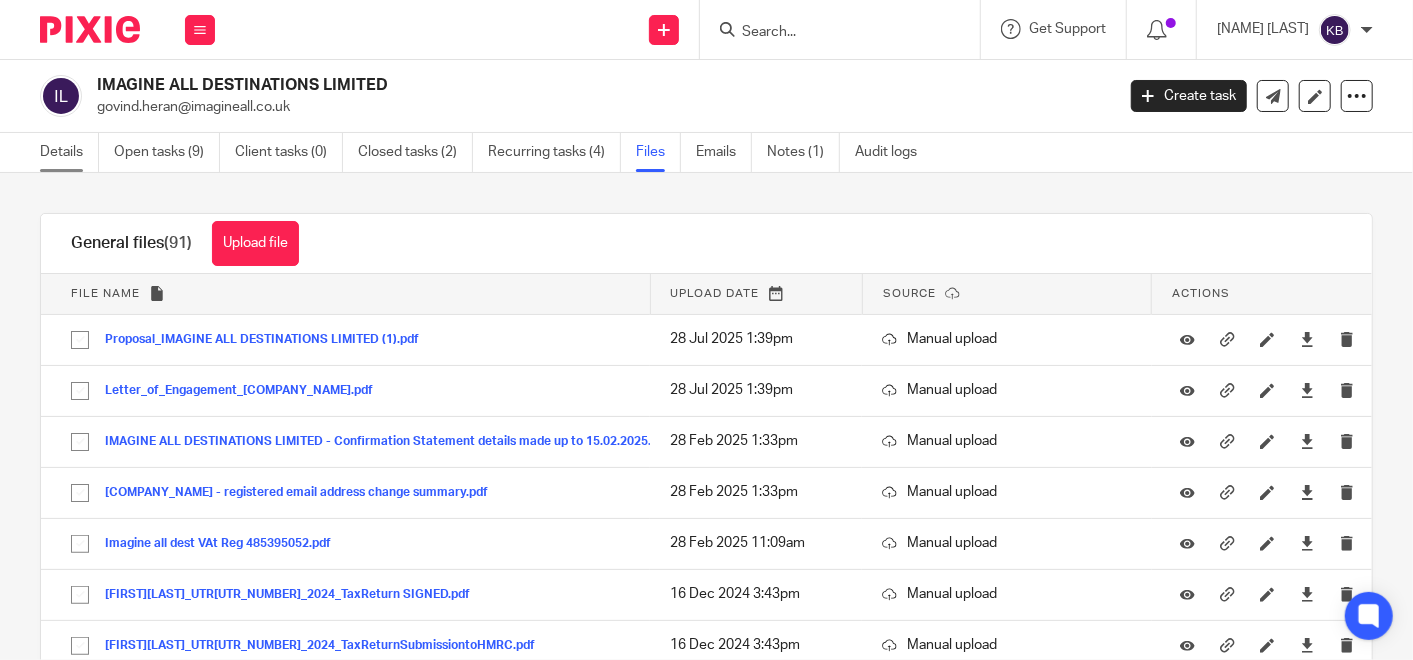 click on "Details" at bounding box center (69, 152) 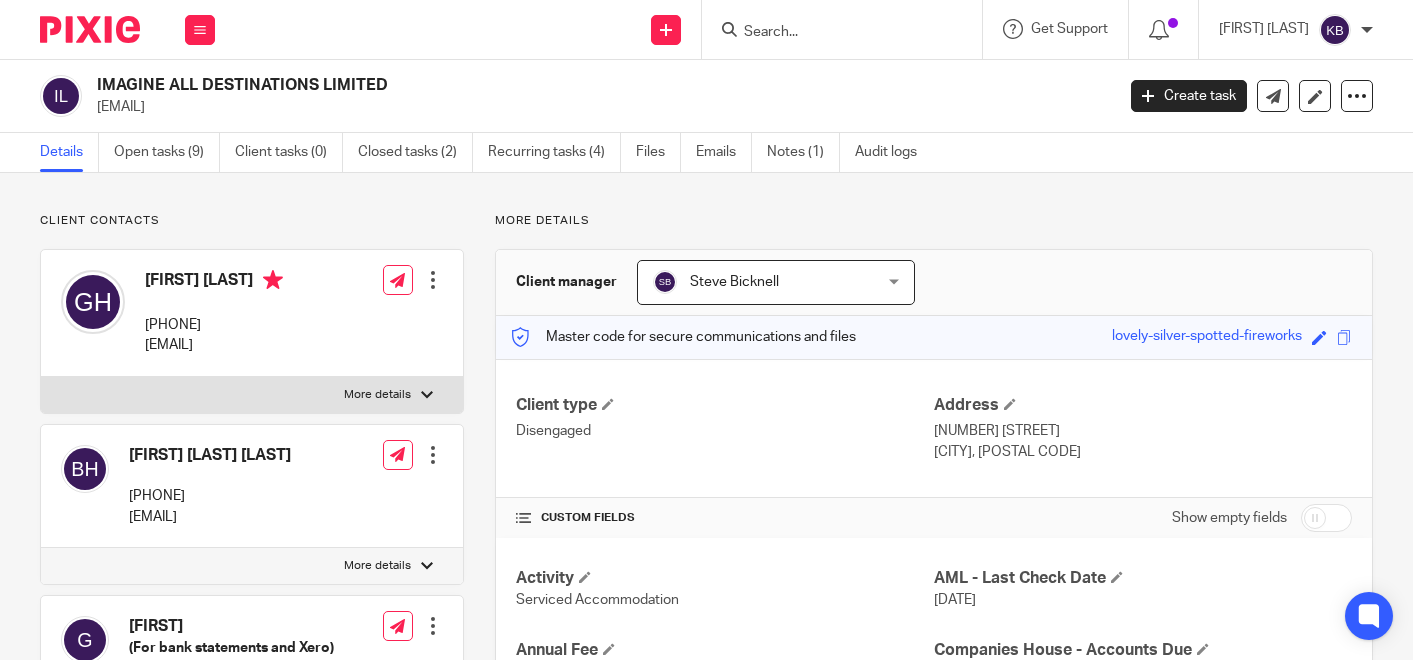 scroll, scrollTop: 0, scrollLeft: 0, axis: both 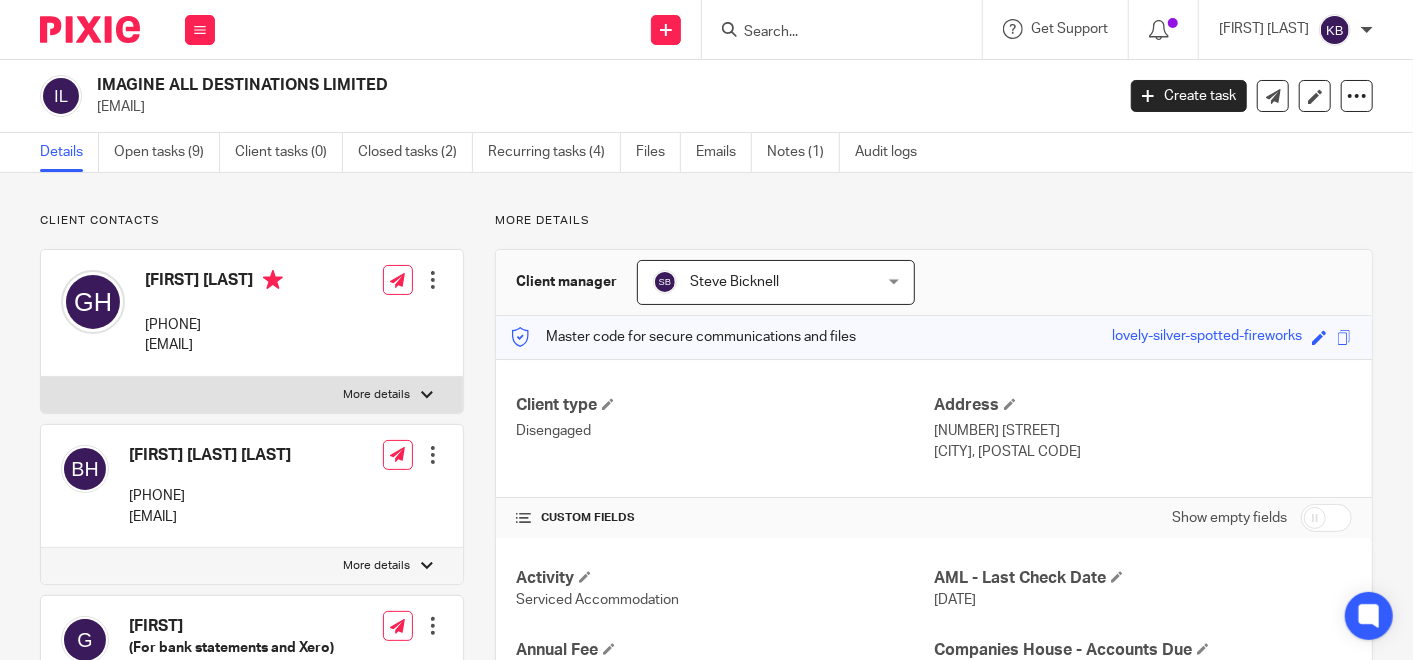 click at bounding box center (832, 33) 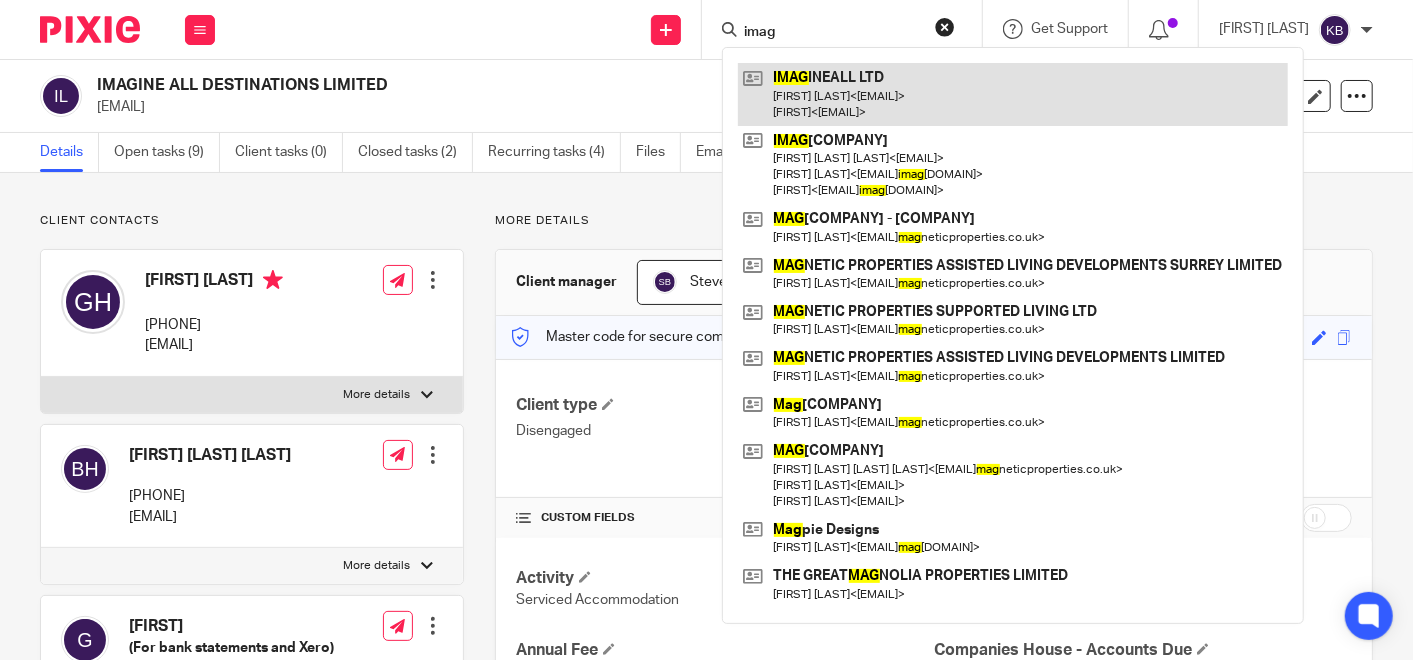 type on "imag" 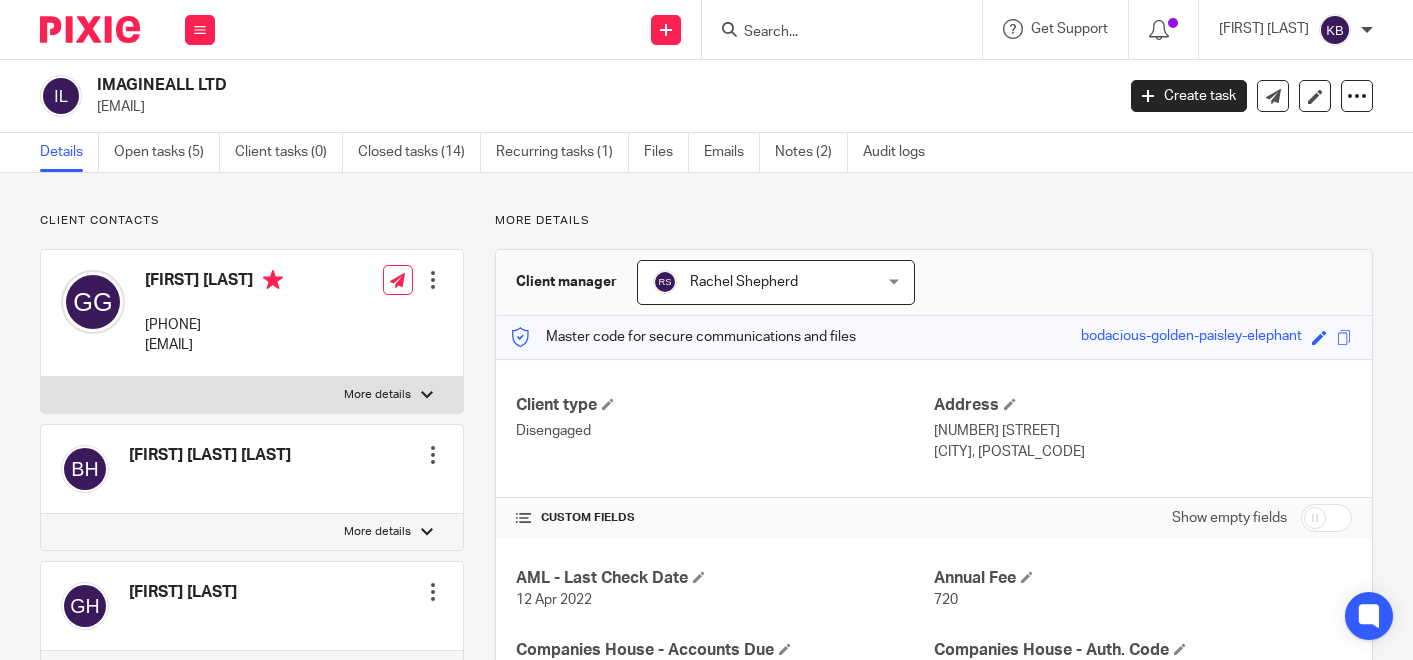 scroll, scrollTop: 0, scrollLeft: 0, axis: both 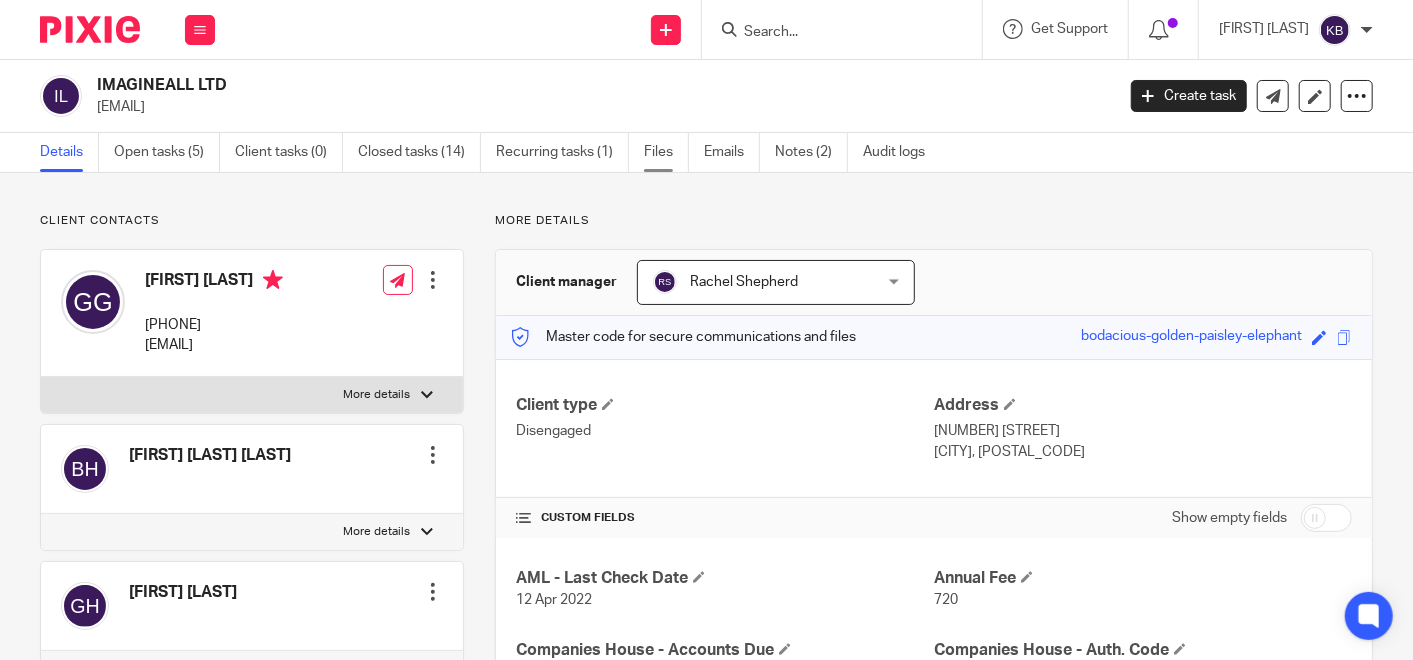 click on "Files" at bounding box center (666, 152) 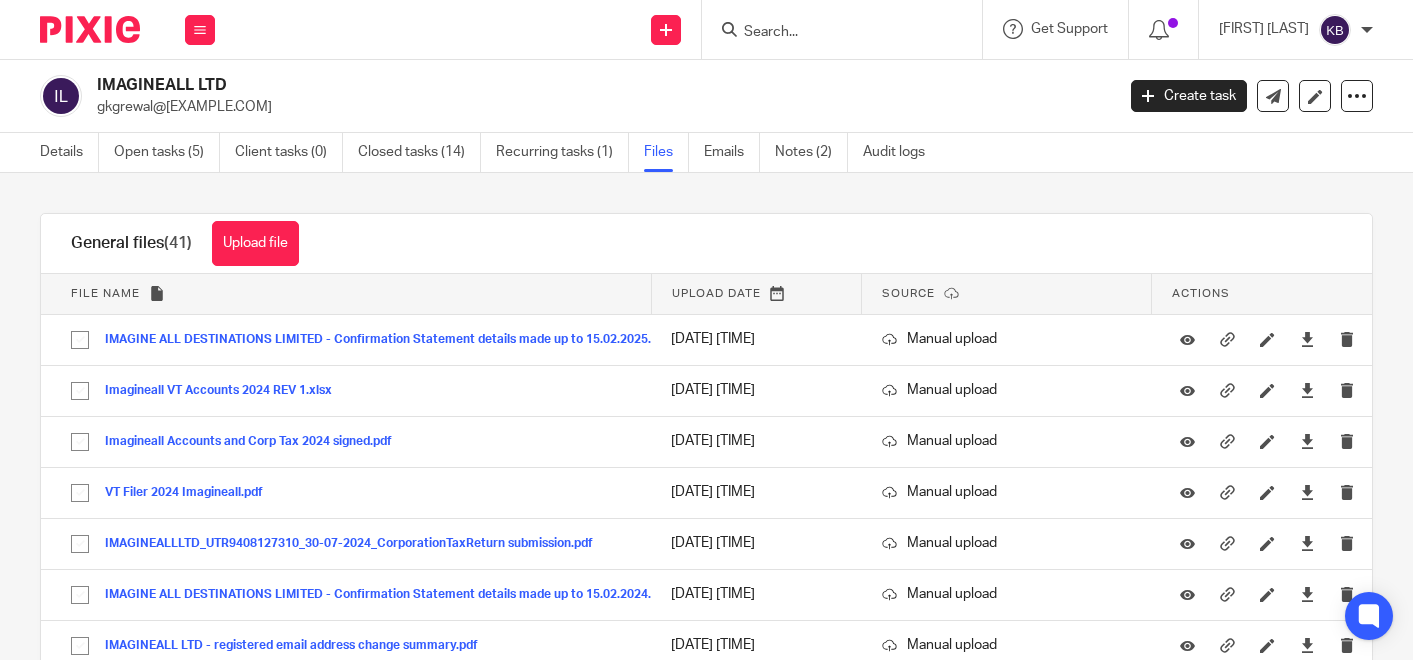 scroll, scrollTop: 0, scrollLeft: 0, axis: both 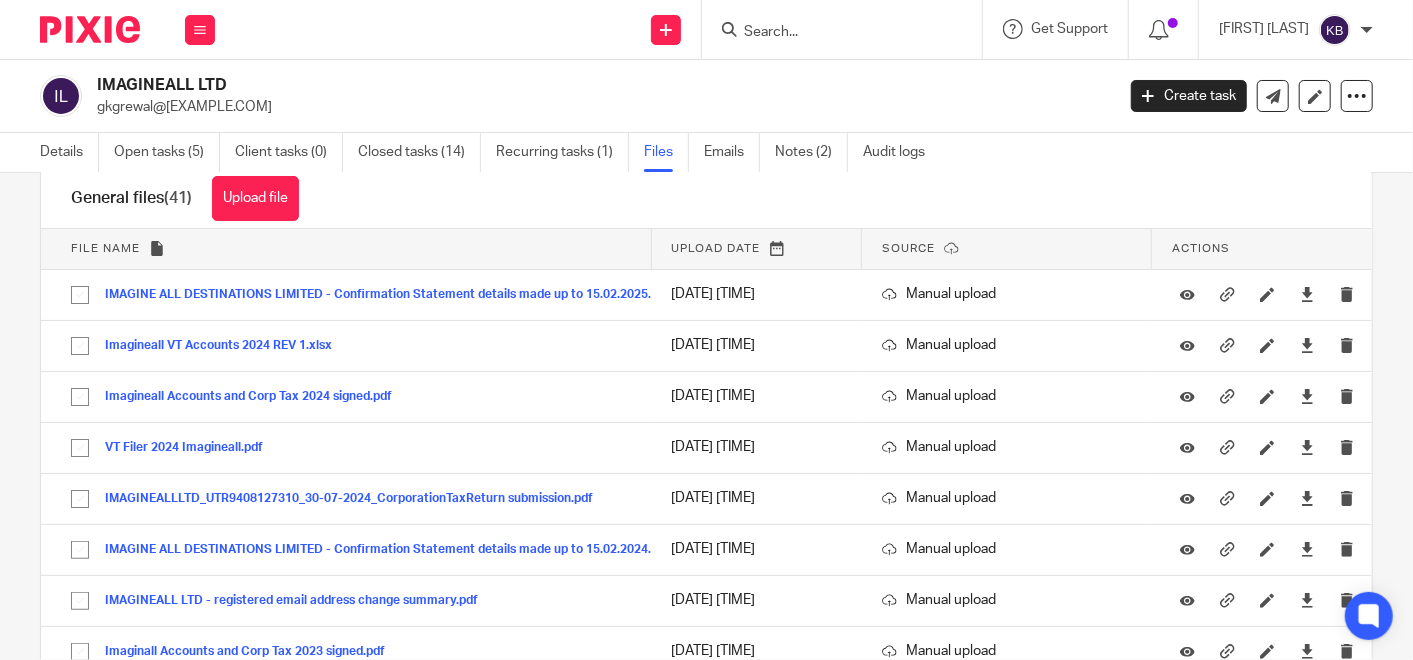 click at bounding box center (832, 33) 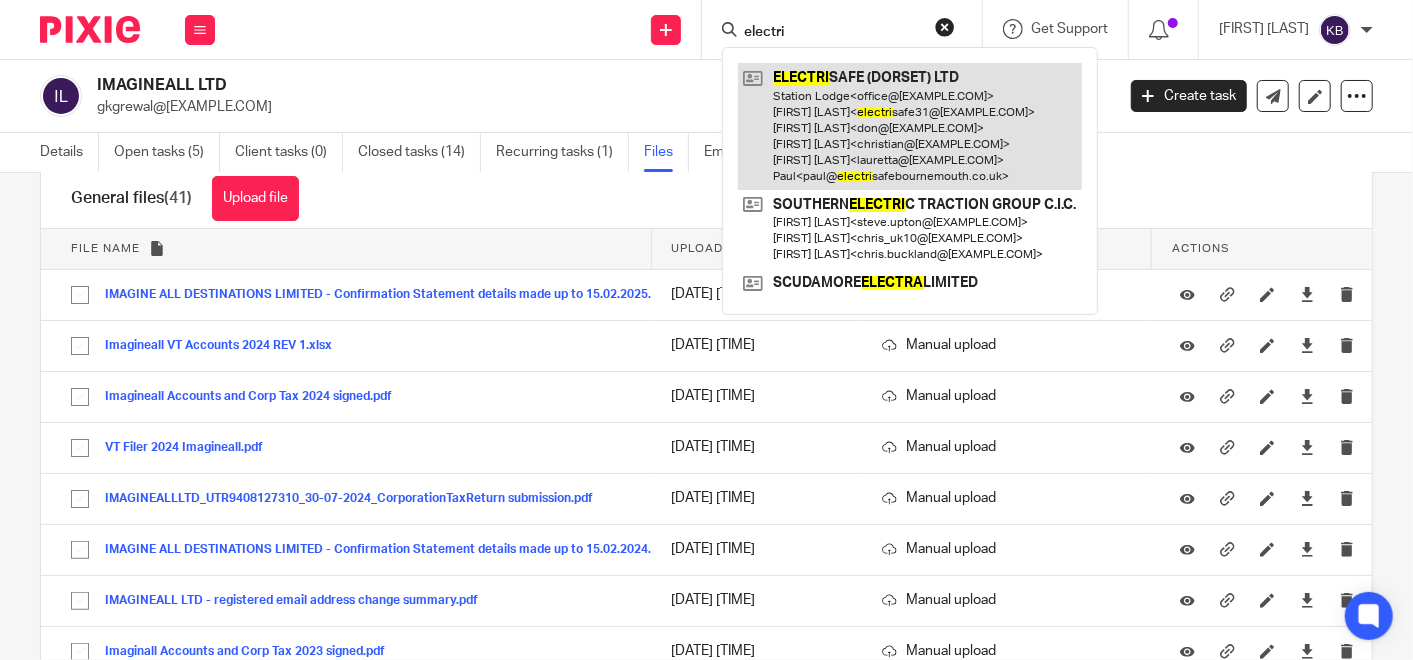 type on "electri" 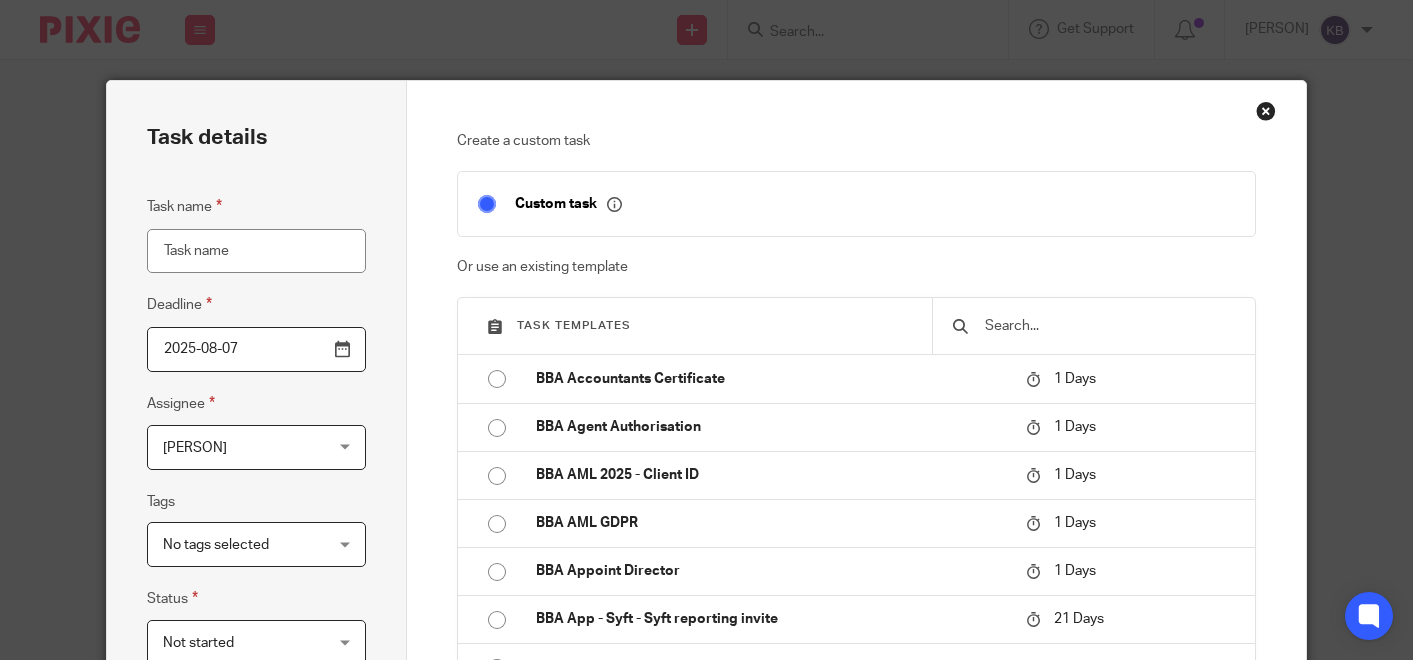 scroll, scrollTop: 0, scrollLeft: 0, axis: both 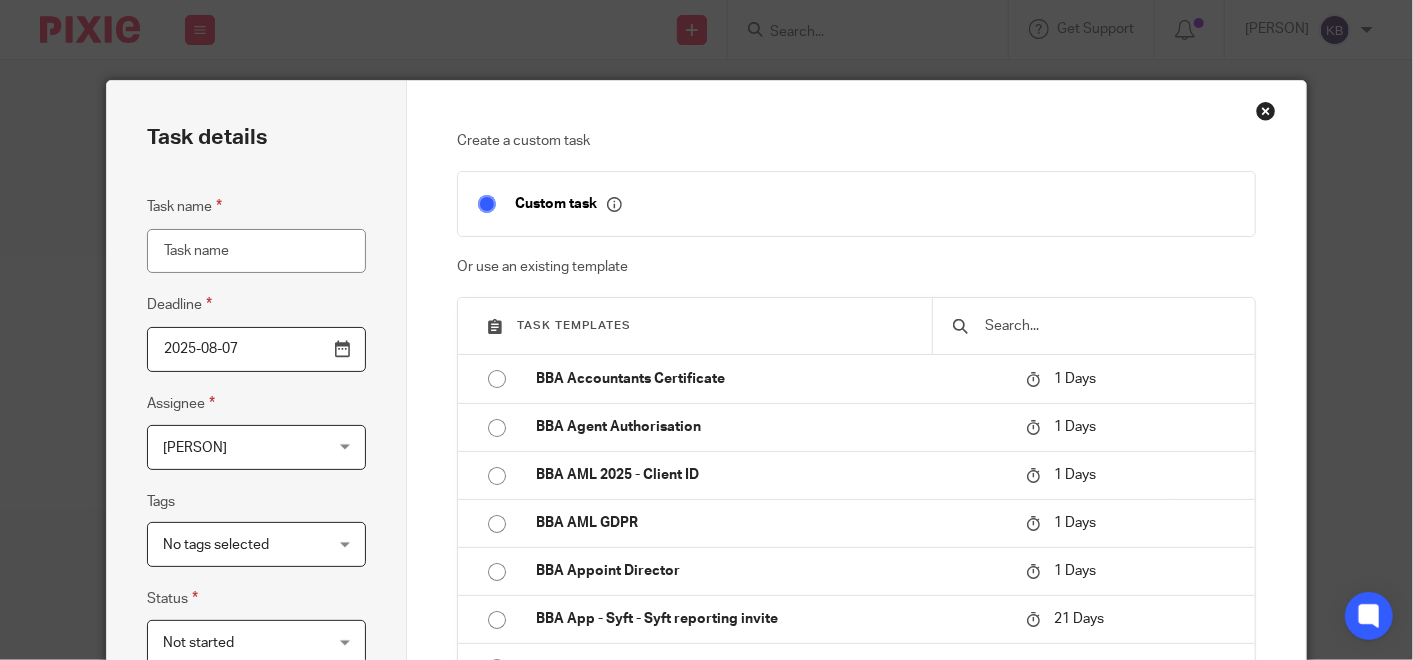 click at bounding box center (1109, 326) 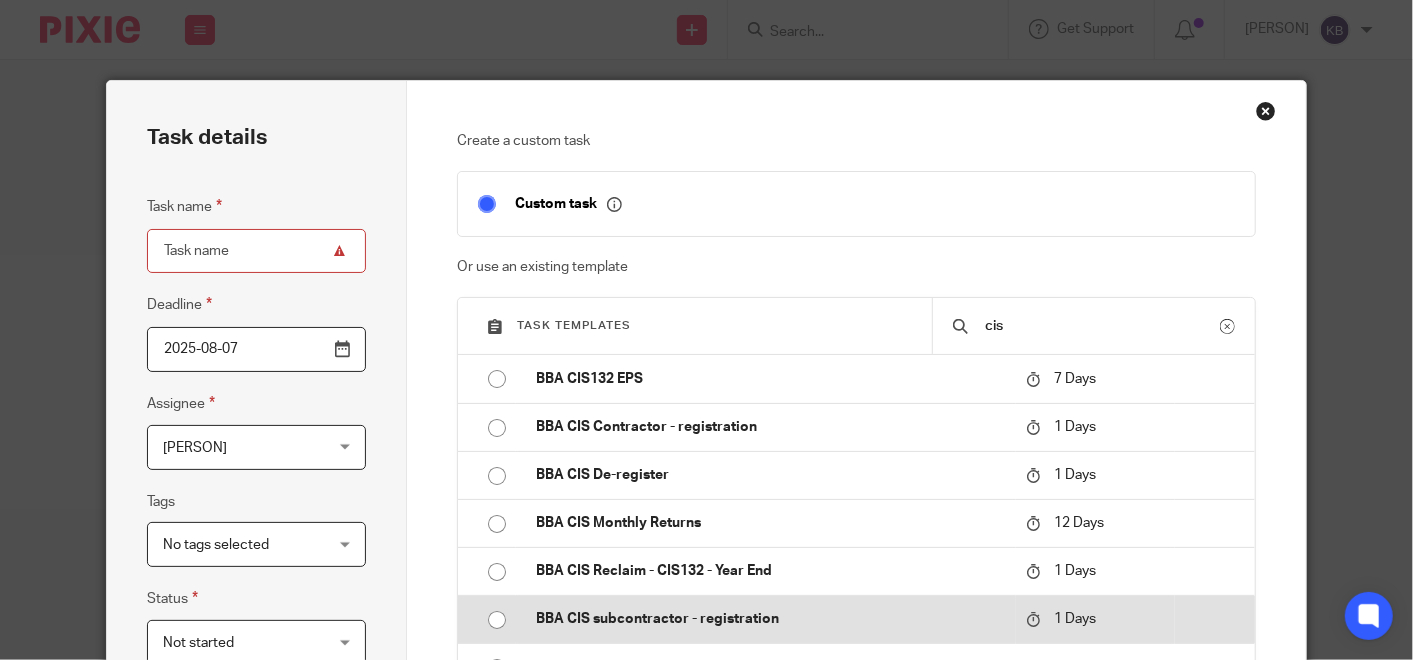 type on "cis" 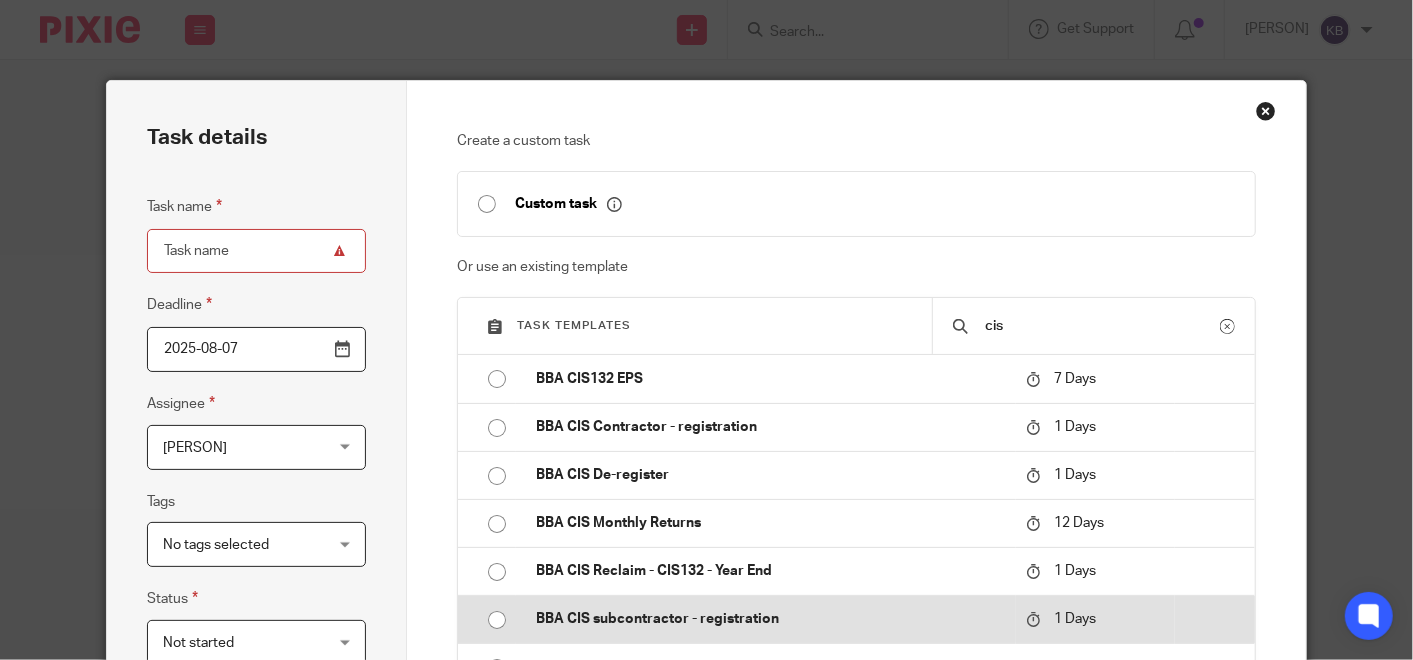 type on "2025-08-08" 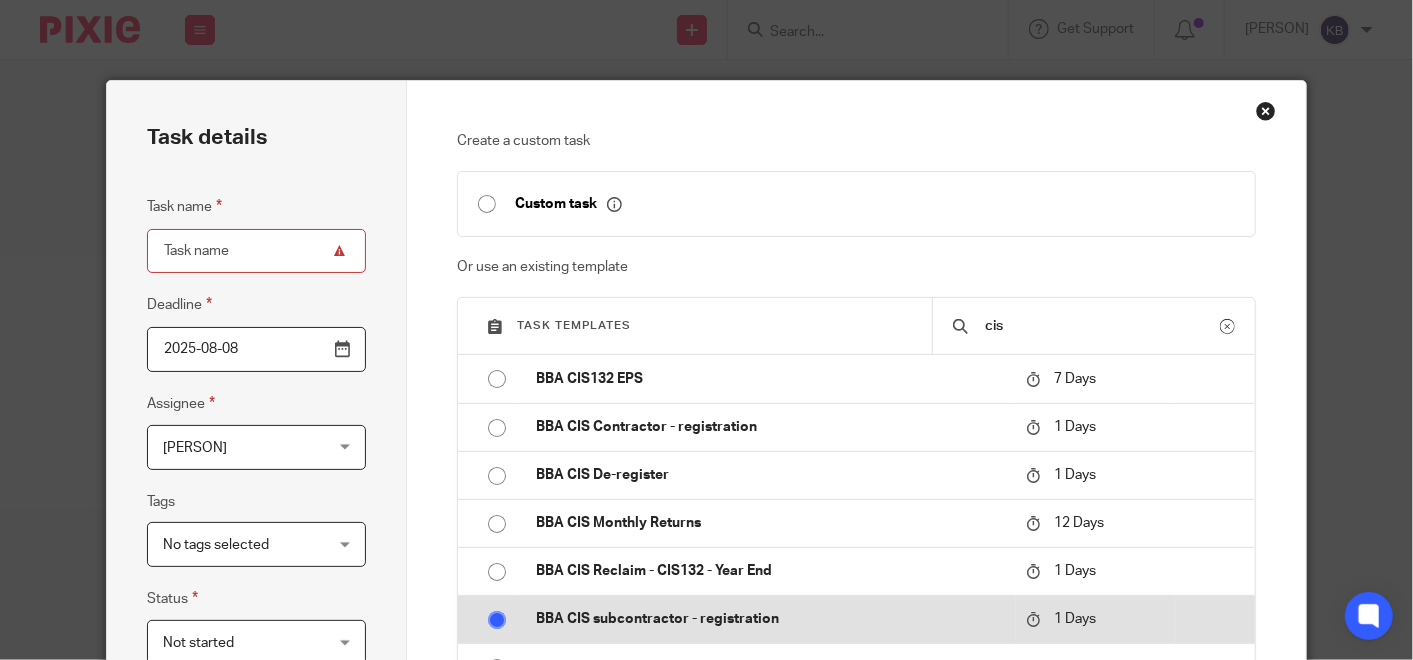 type on "BBA CIS subcontractor - registration" 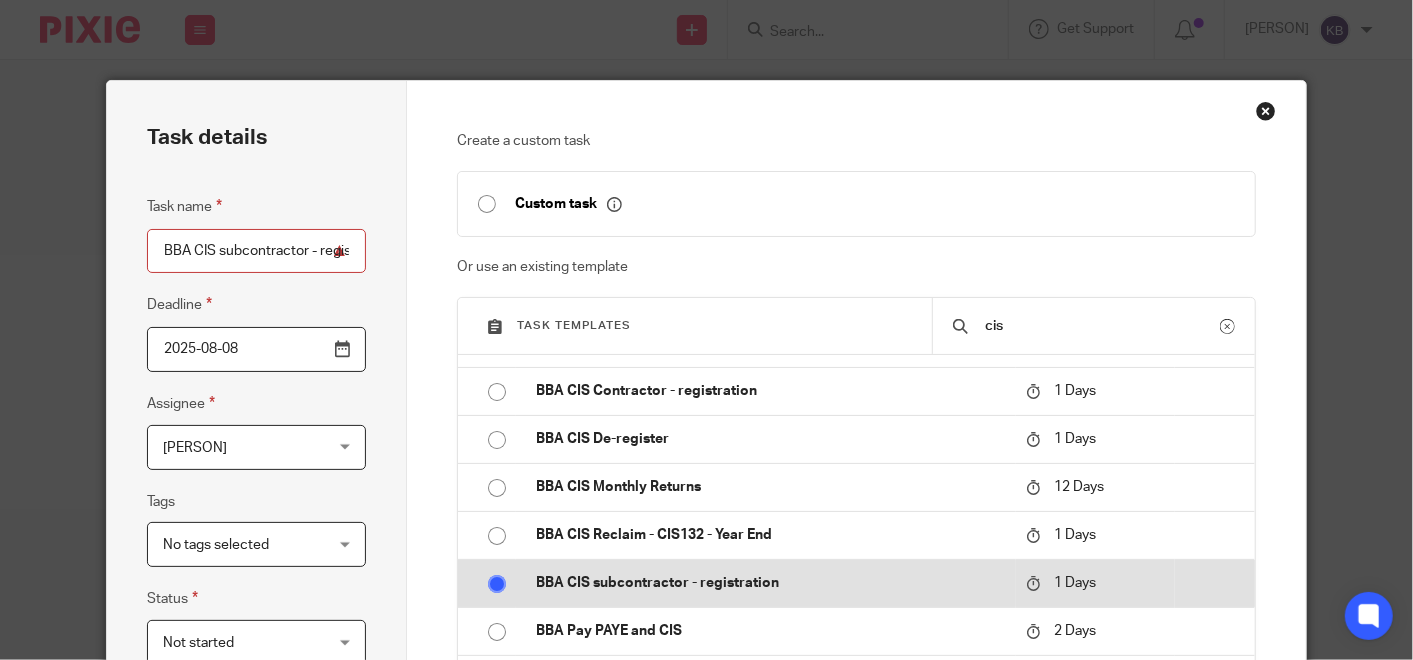 scroll, scrollTop: 54, scrollLeft: 0, axis: vertical 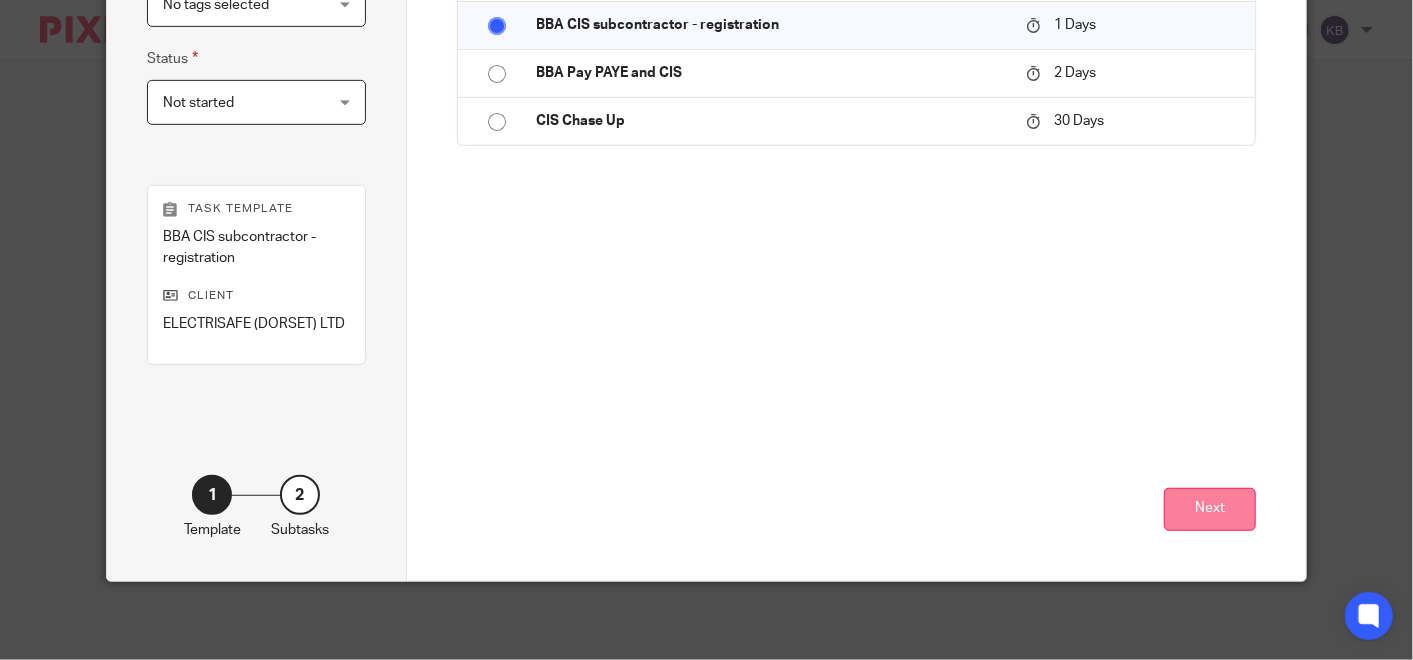 click on "Next" at bounding box center (1210, 509) 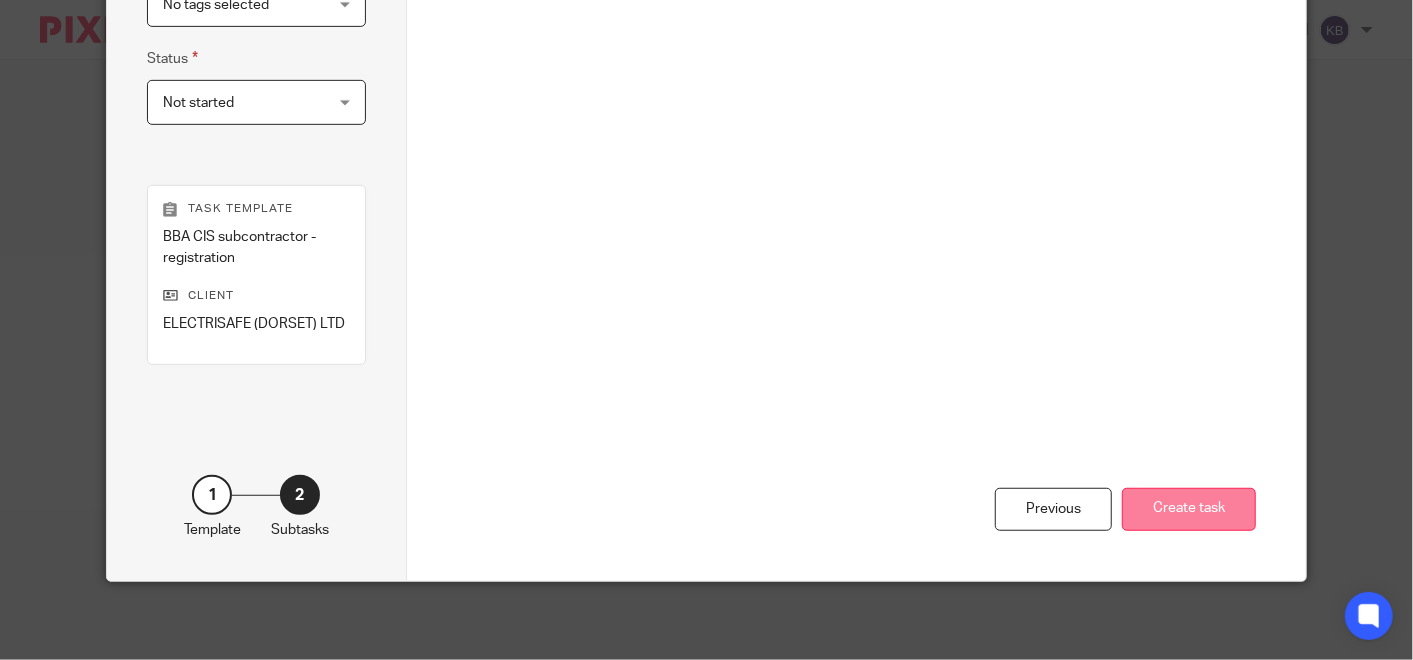 click on "Create task" at bounding box center (1189, 509) 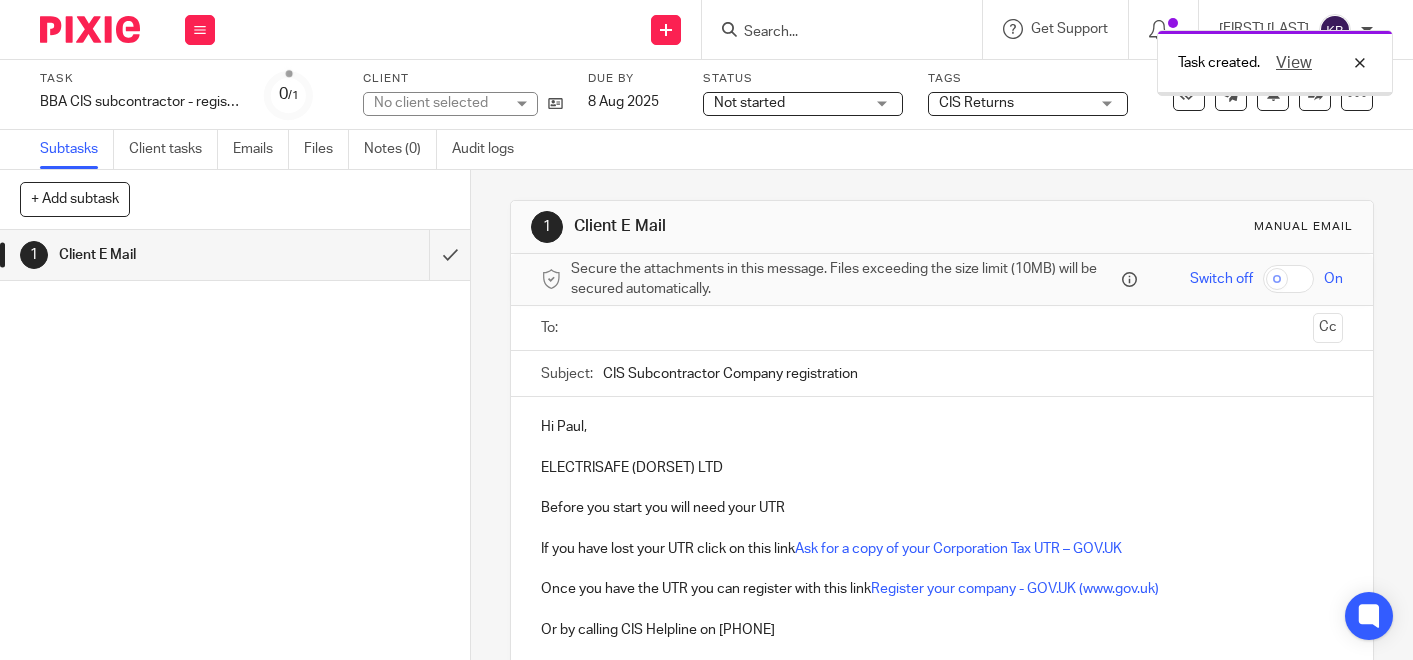 scroll, scrollTop: 0, scrollLeft: 0, axis: both 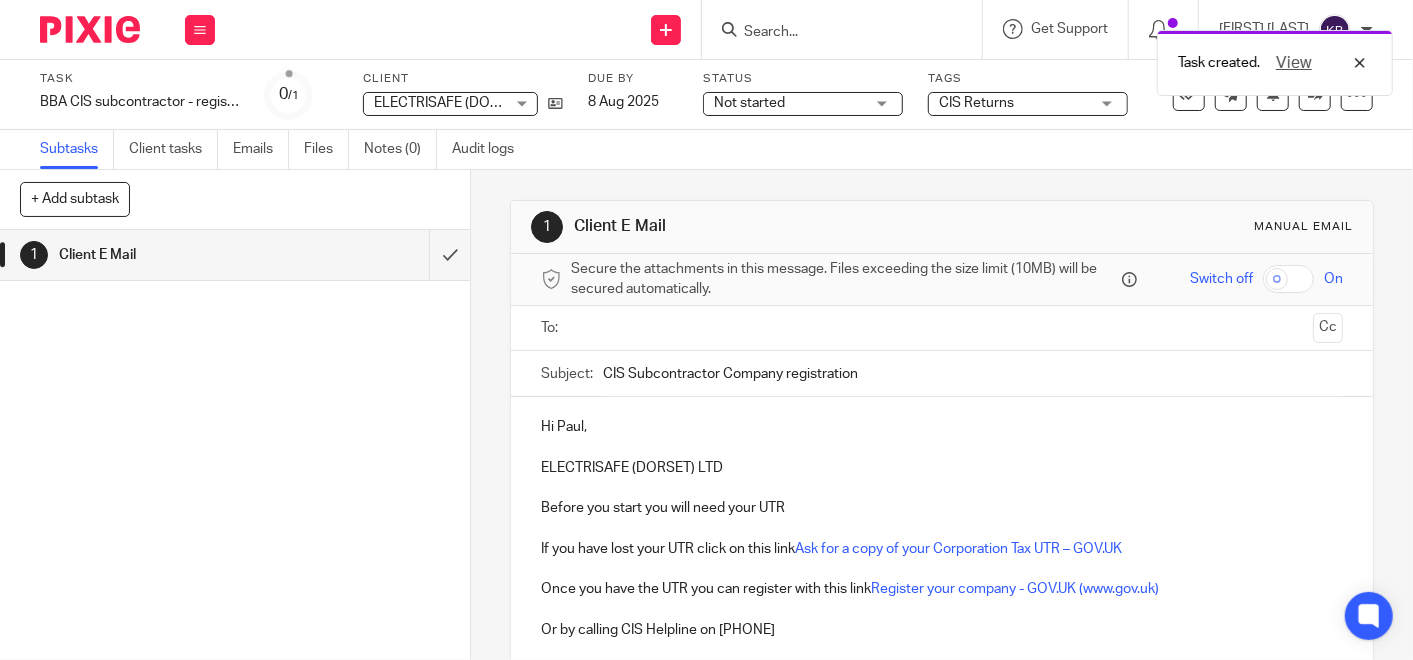 click at bounding box center [941, 328] 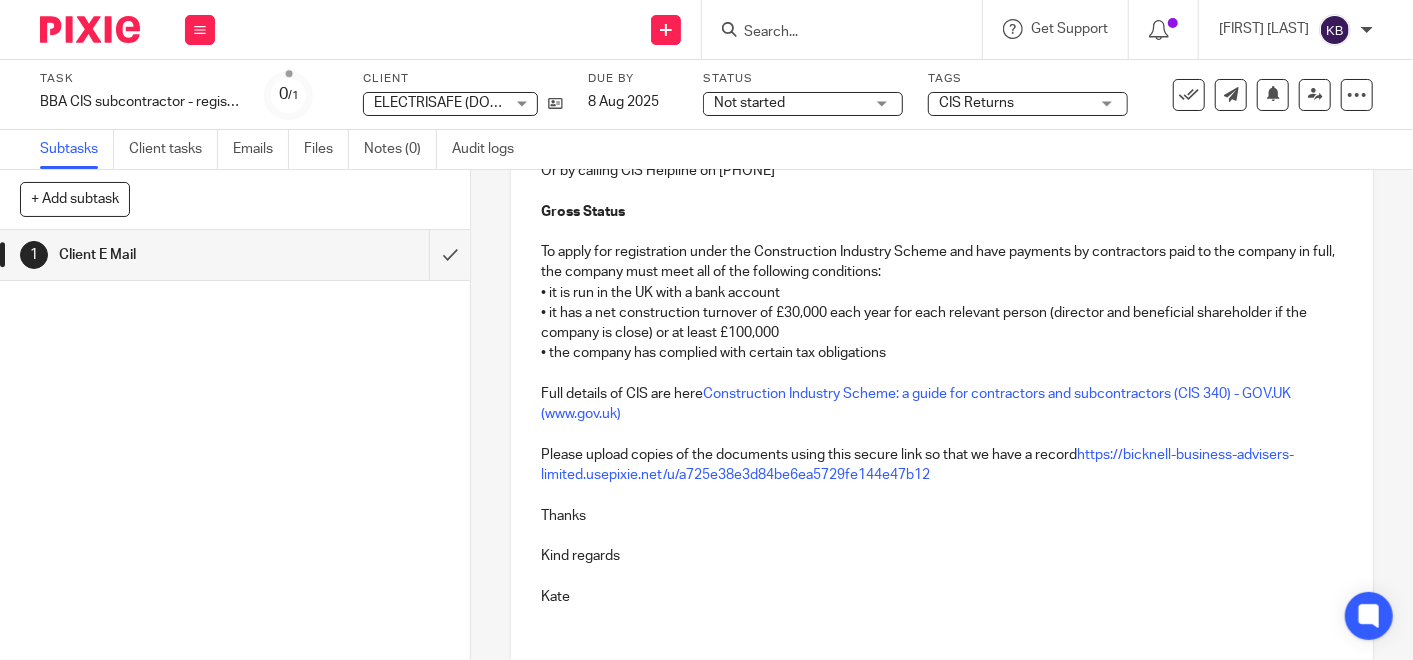 scroll, scrollTop: 620, scrollLeft: 0, axis: vertical 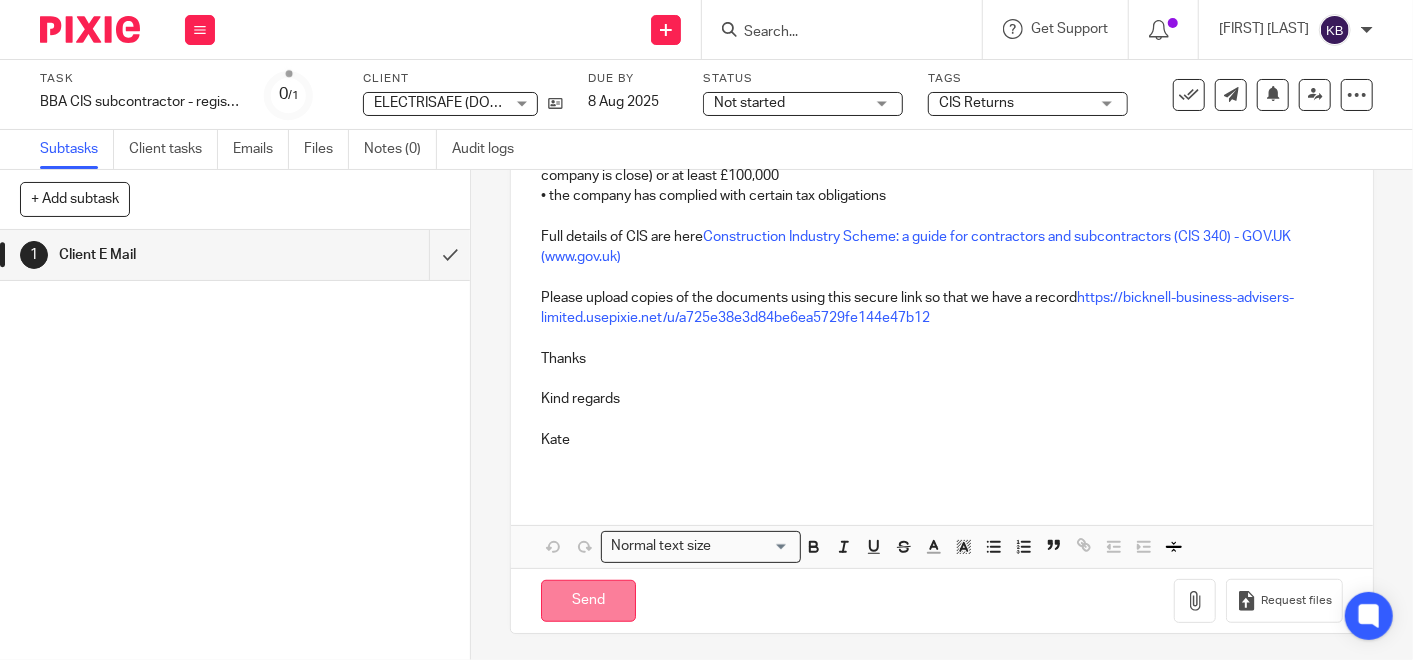 click on "Send" at bounding box center (588, 601) 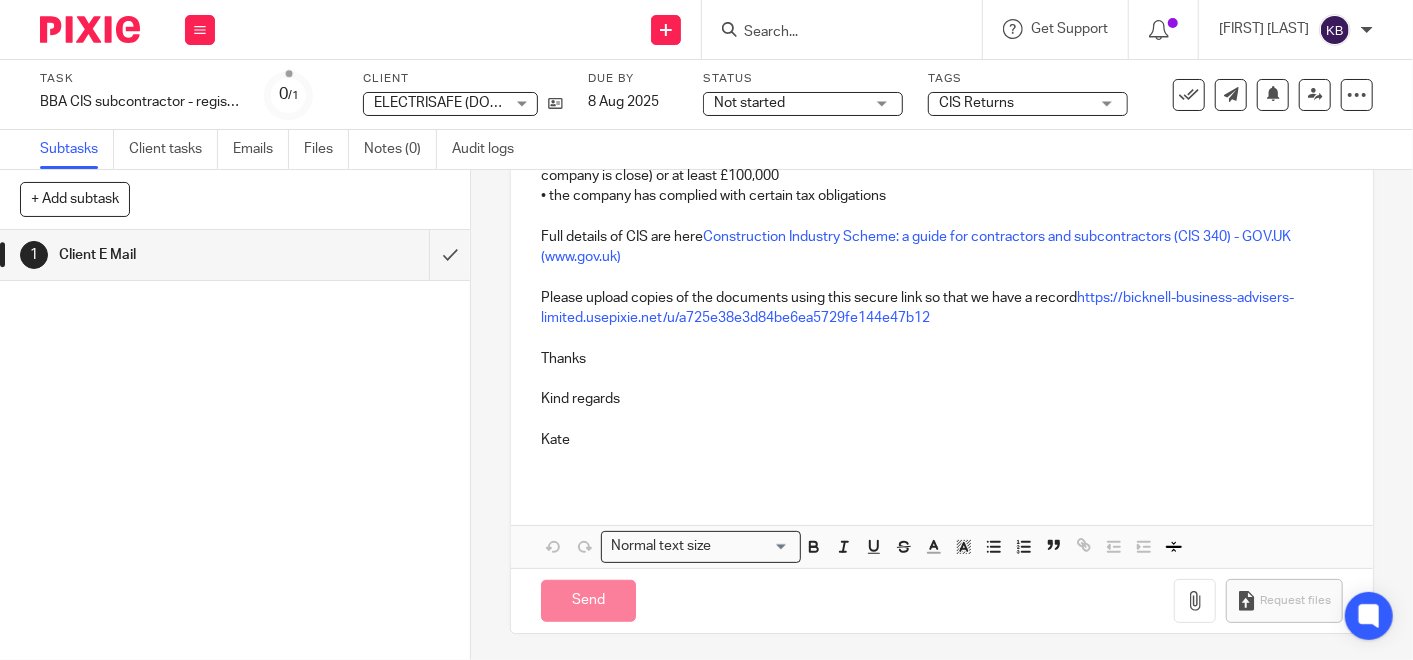type on "Sent" 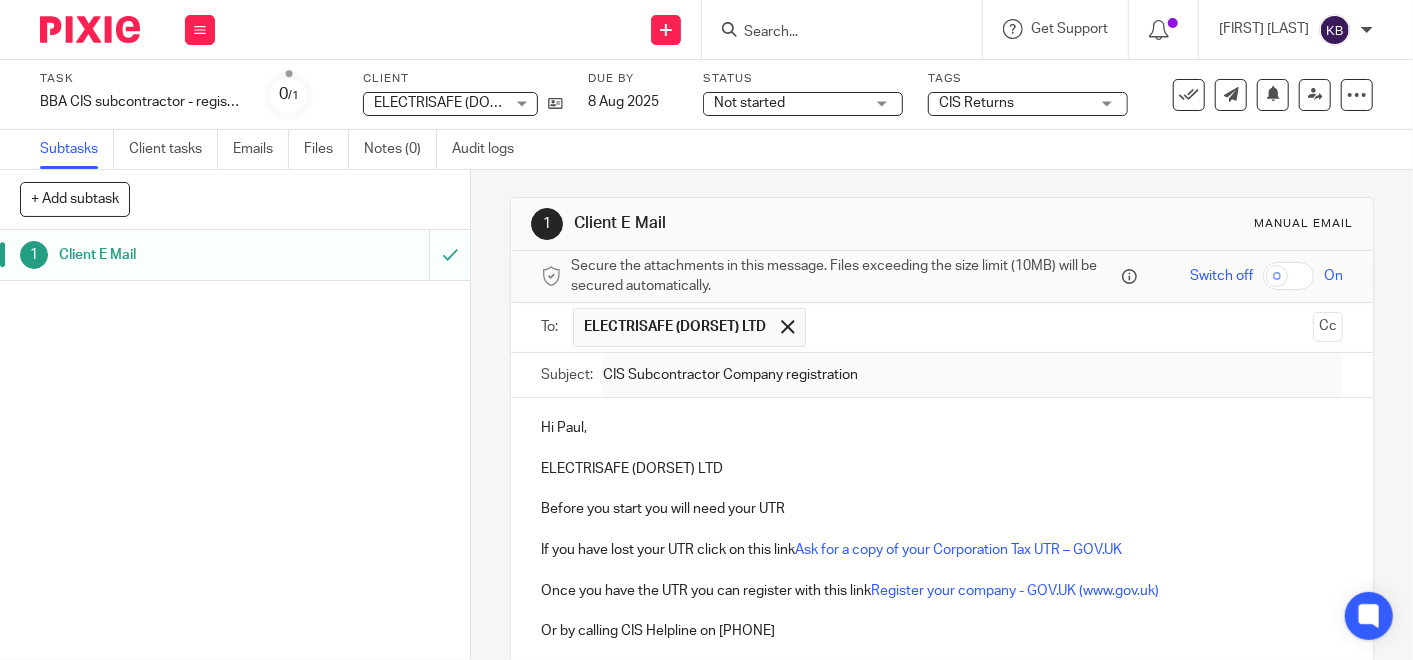 scroll, scrollTop: 0, scrollLeft: 0, axis: both 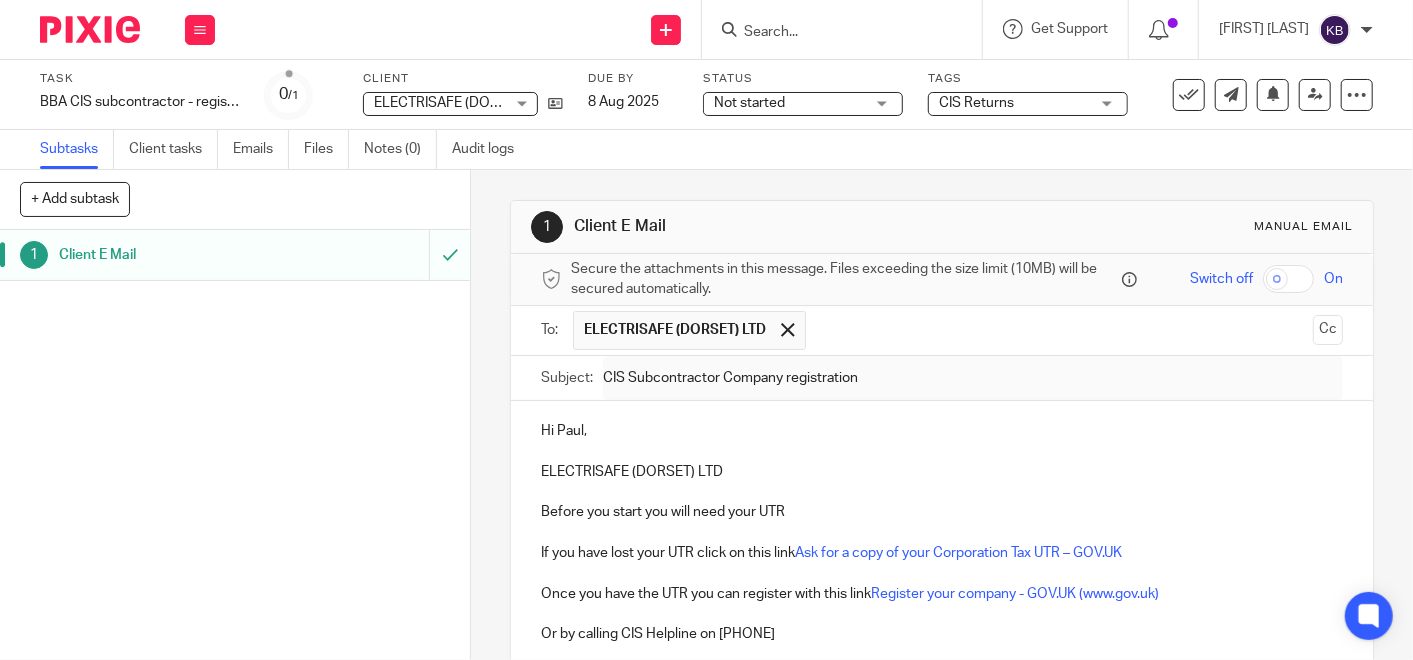 click at bounding box center (832, 33) 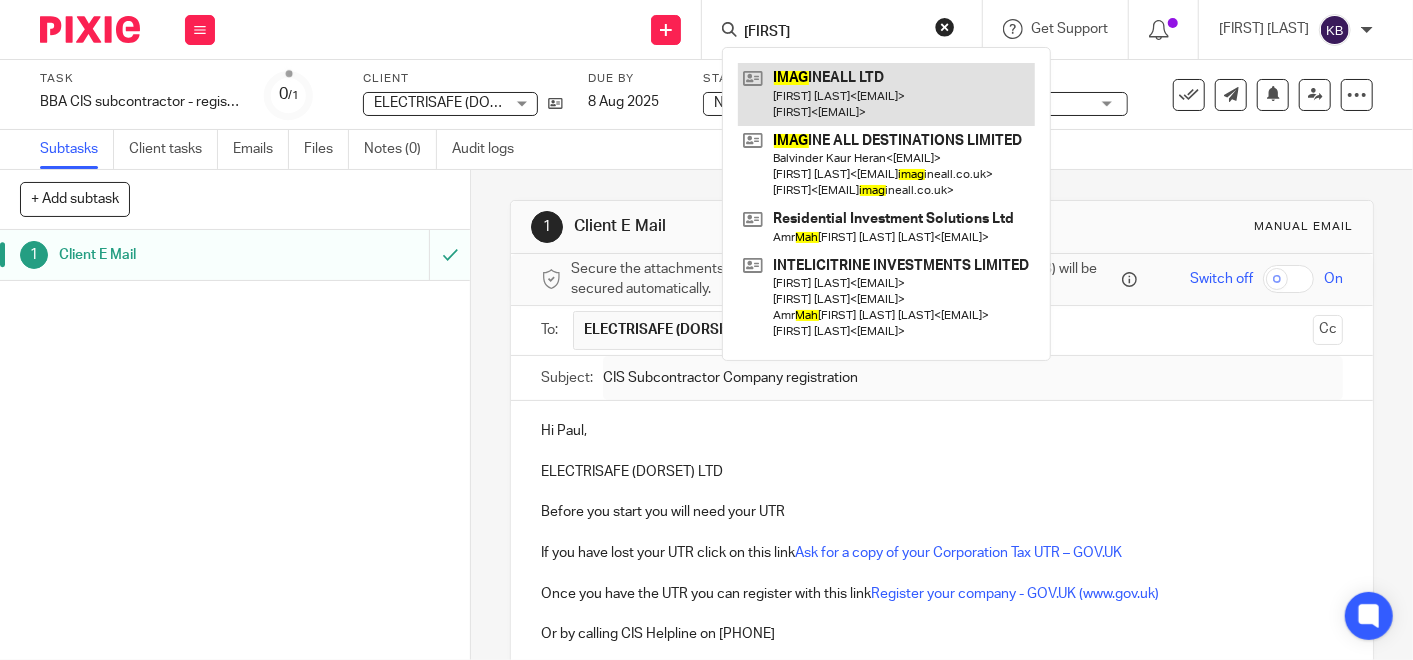 type on "imah" 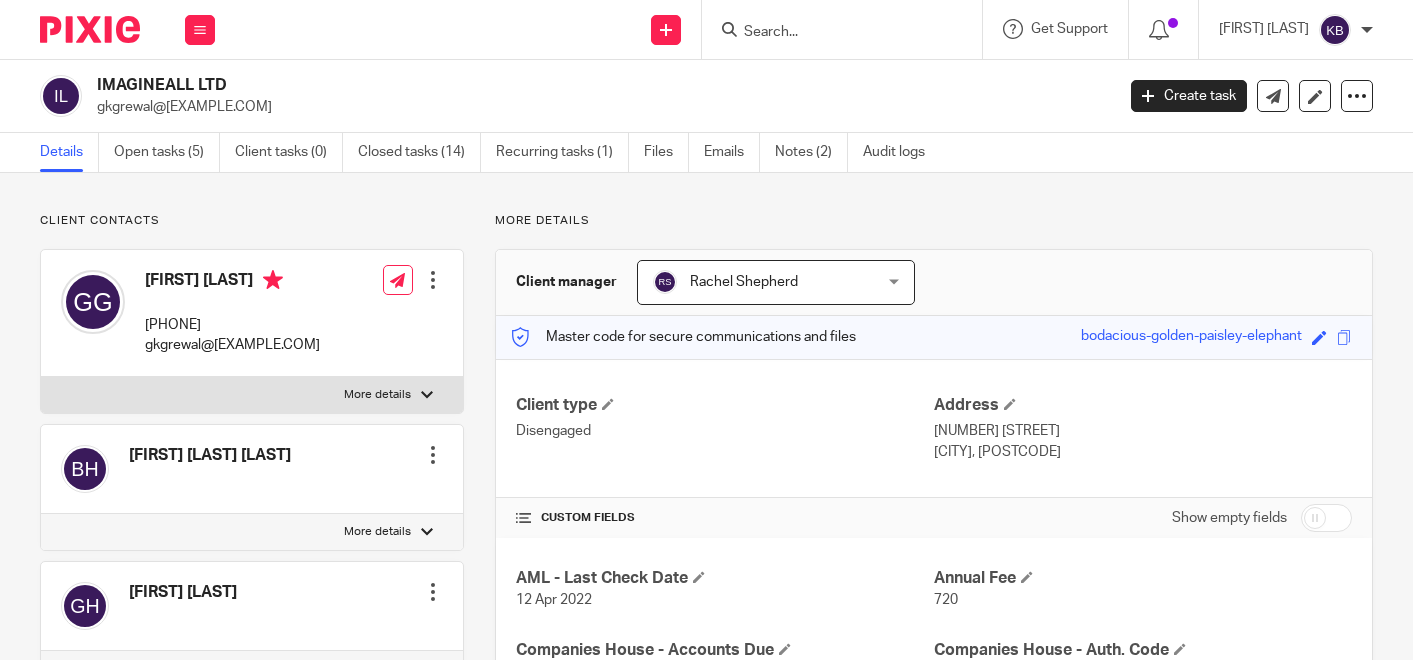 scroll, scrollTop: 0, scrollLeft: 0, axis: both 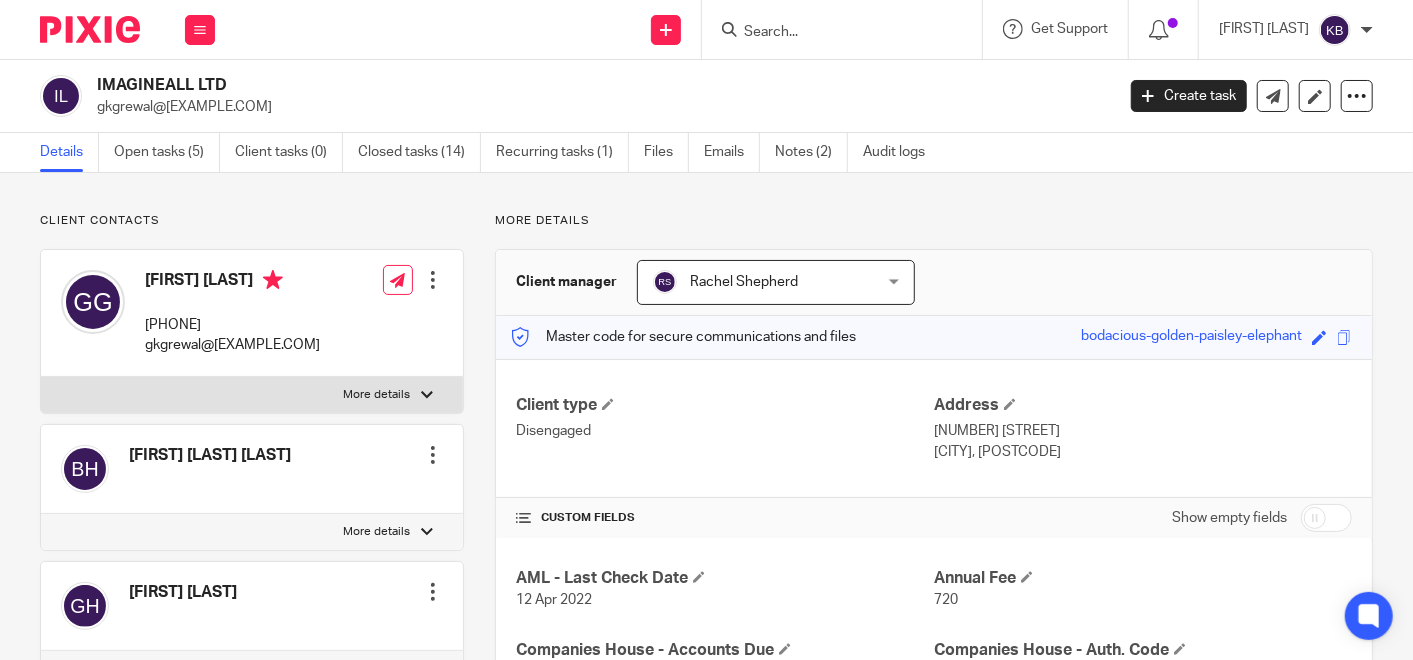 drag, startPoint x: 97, startPoint y: 111, endPoint x: 250, endPoint y: 122, distance: 153.39491 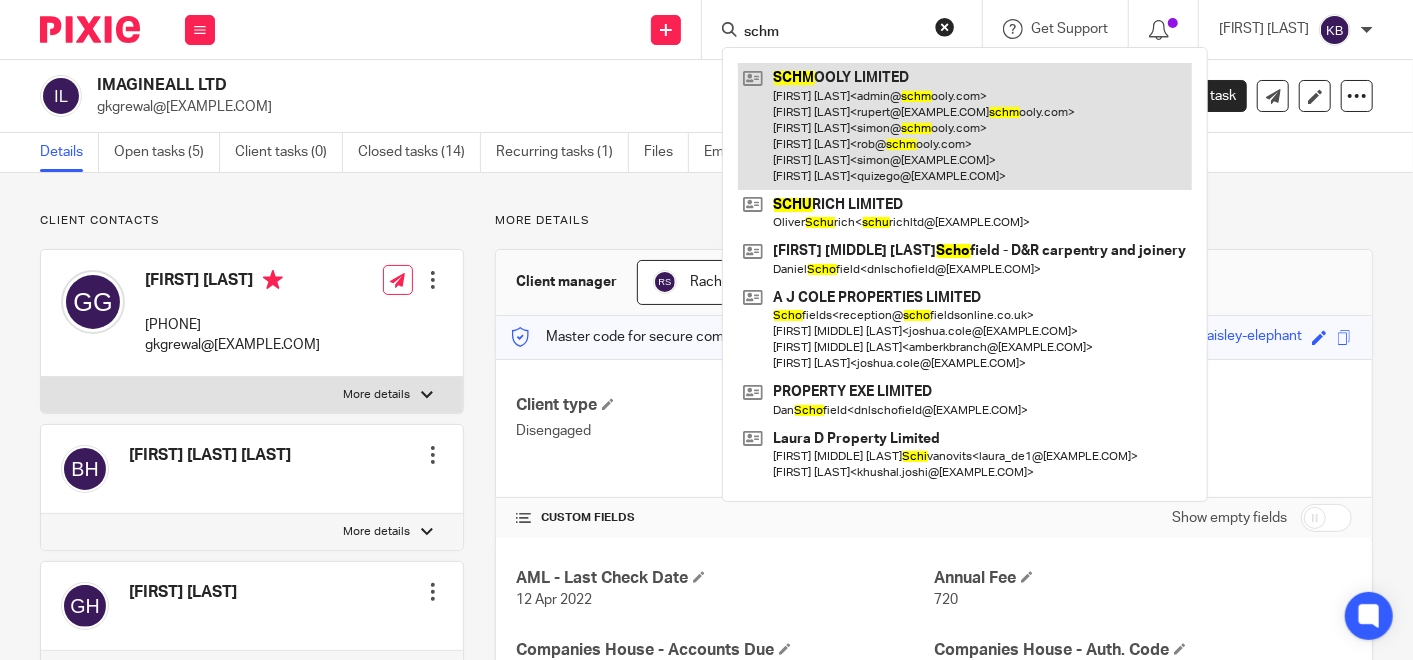 type on "schm" 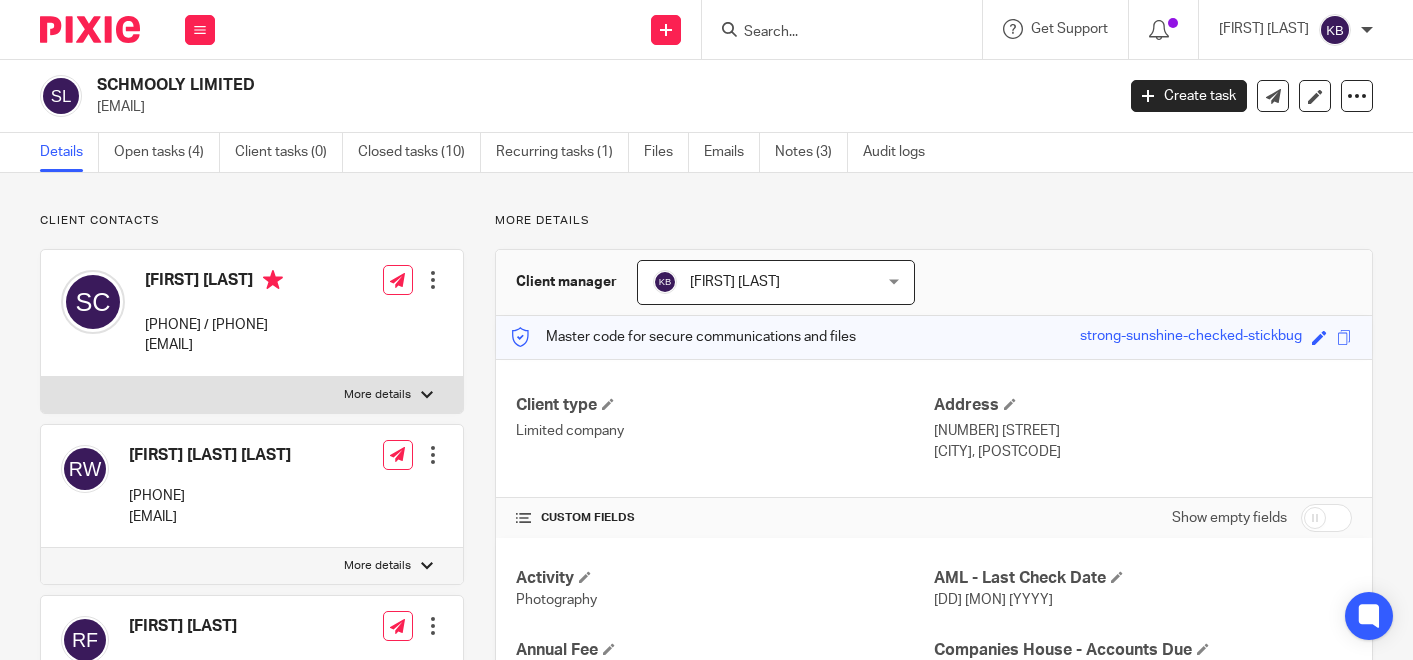 scroll, scrollTop: 0, scrollLeft: 0, axis: both 